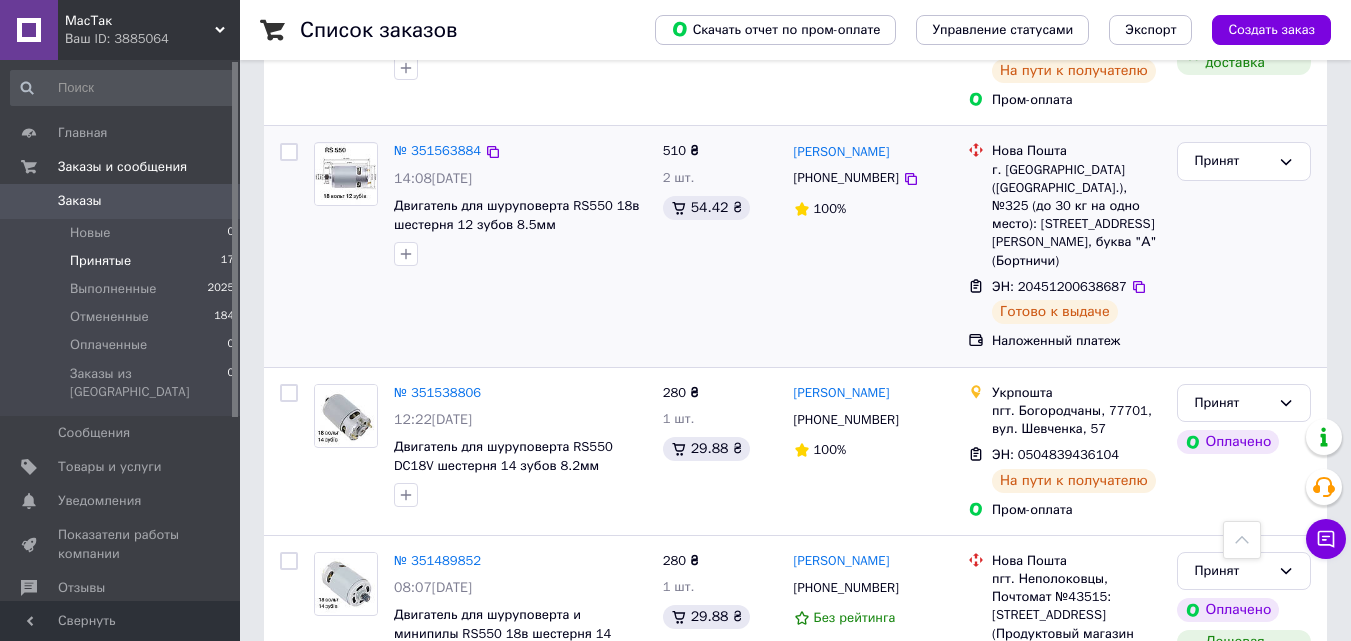 scroll, scrollTop: 3095, scrollLeft: 0, axis: vertical 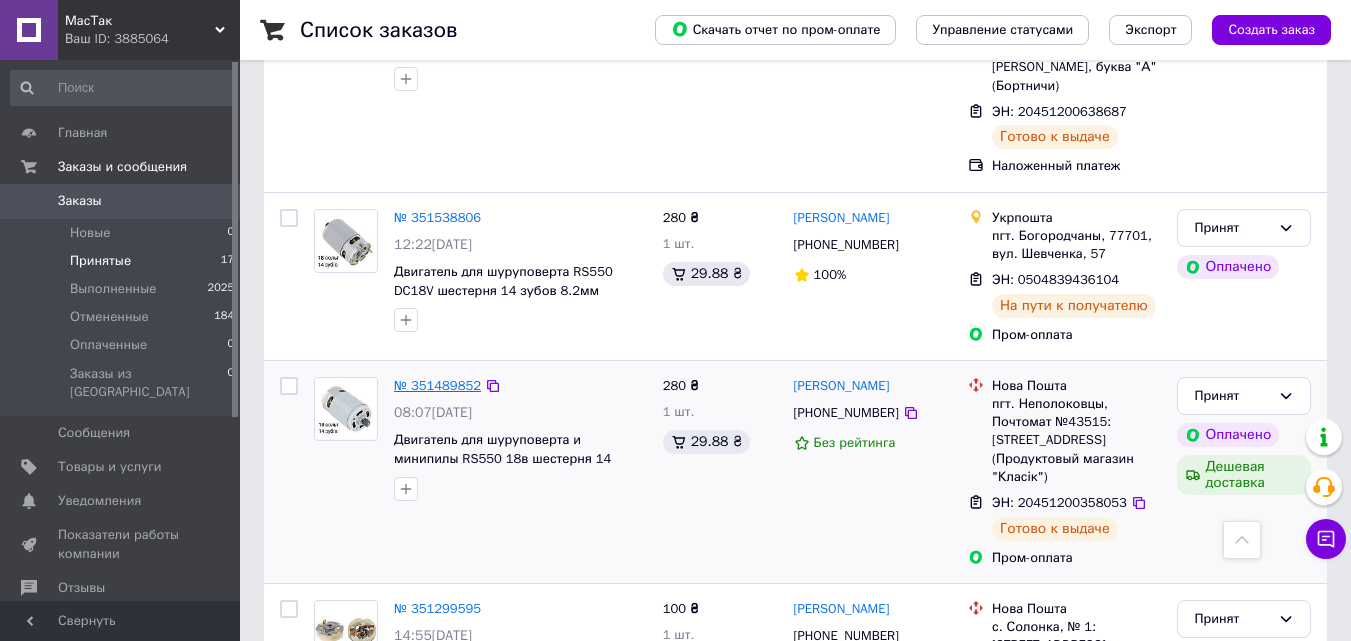 click on "№ 351489852" at bounding box center (437, 385) 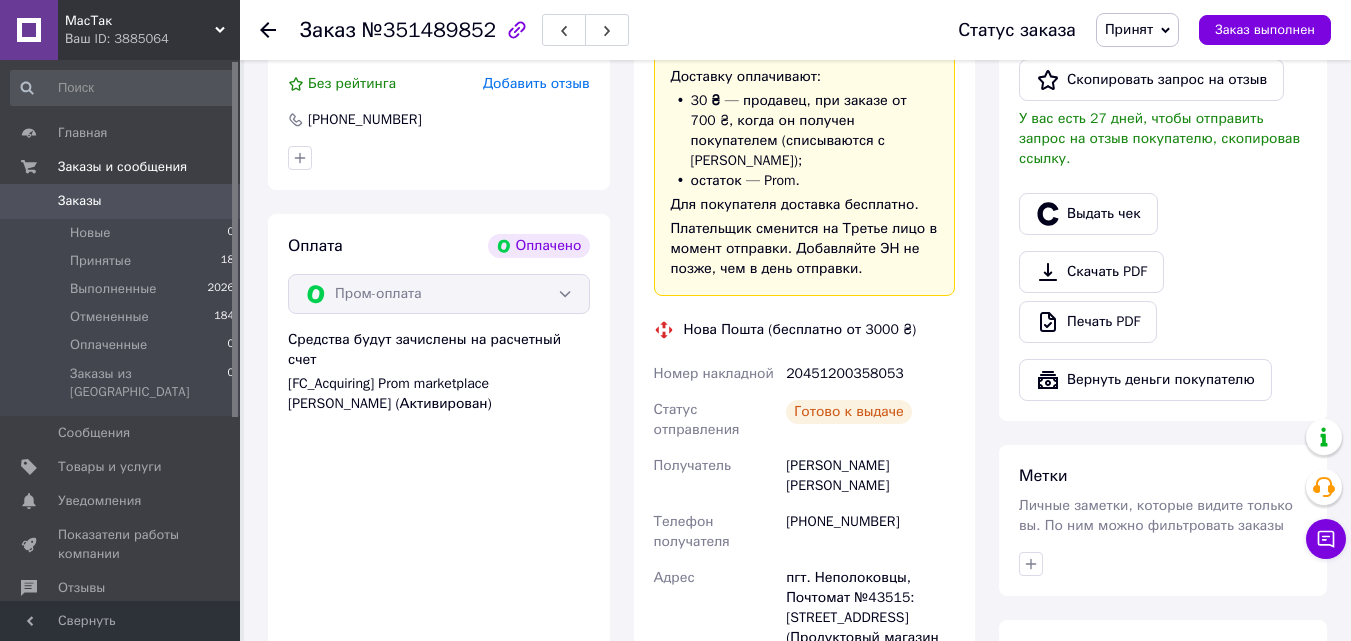 scroll, scrollTop: 1100, scrollLeft: 0, axis: vertical 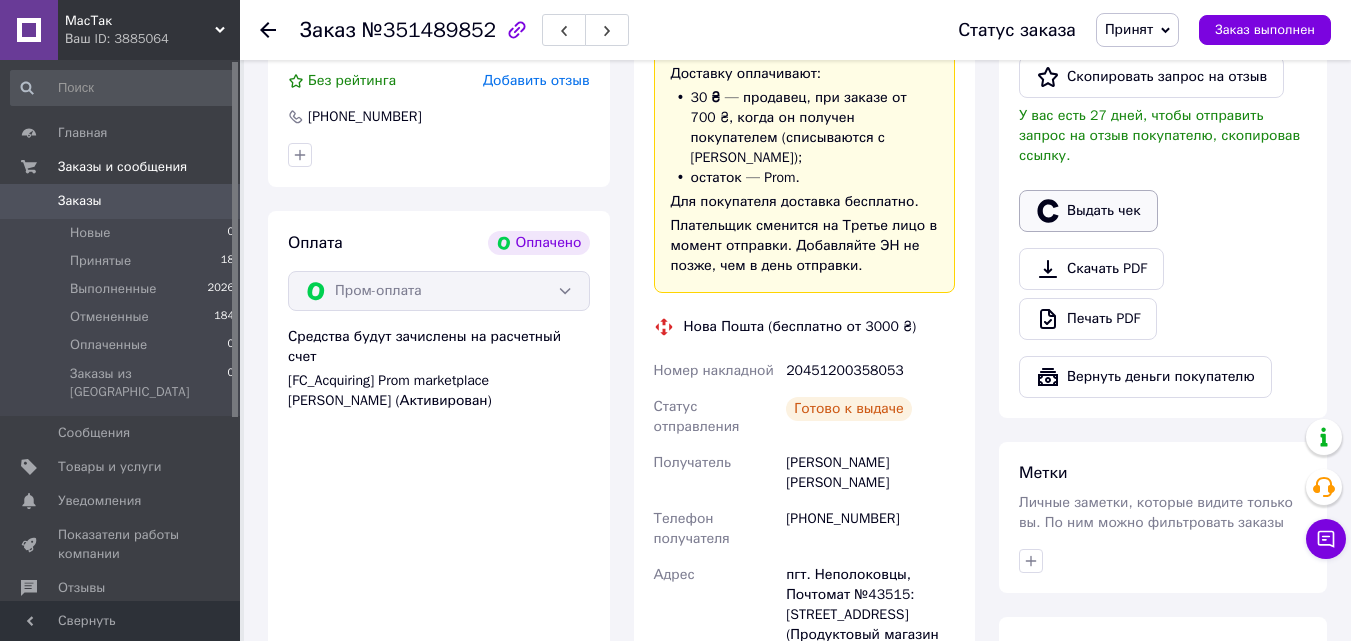 click on "Выдать чек" at bounding box center [1088, 211] 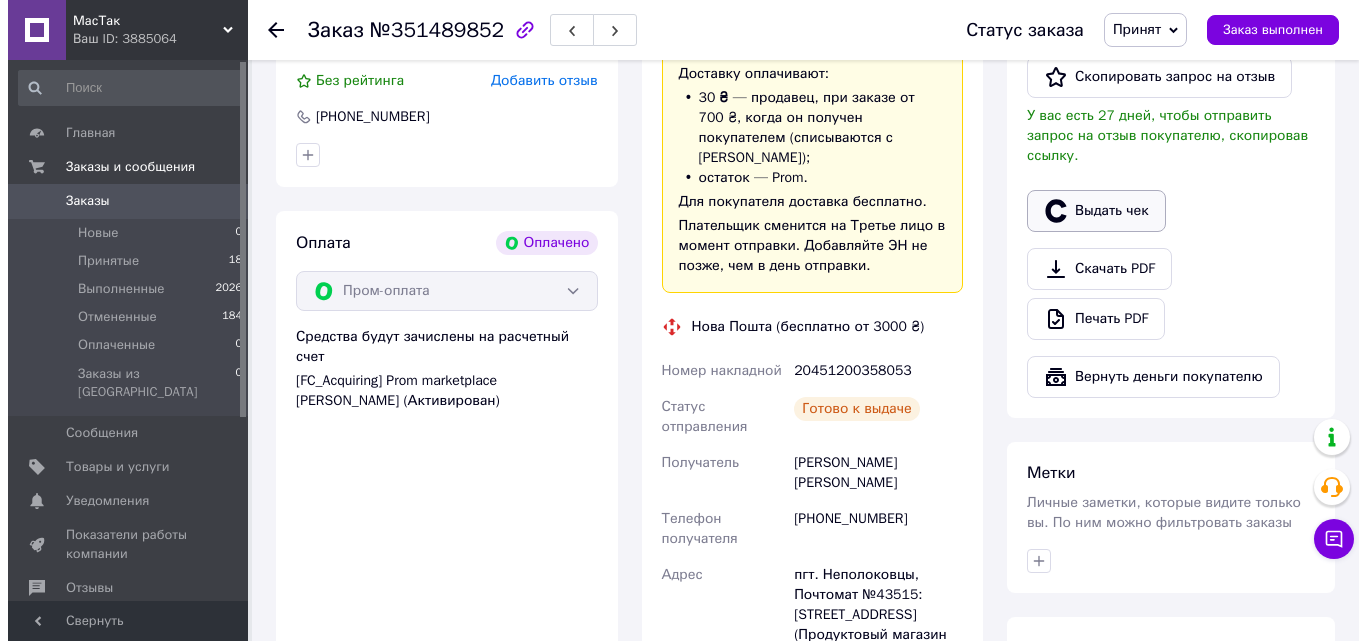 scroll, scrollTop: 1080, scrollLeft: 0, axis: vertical 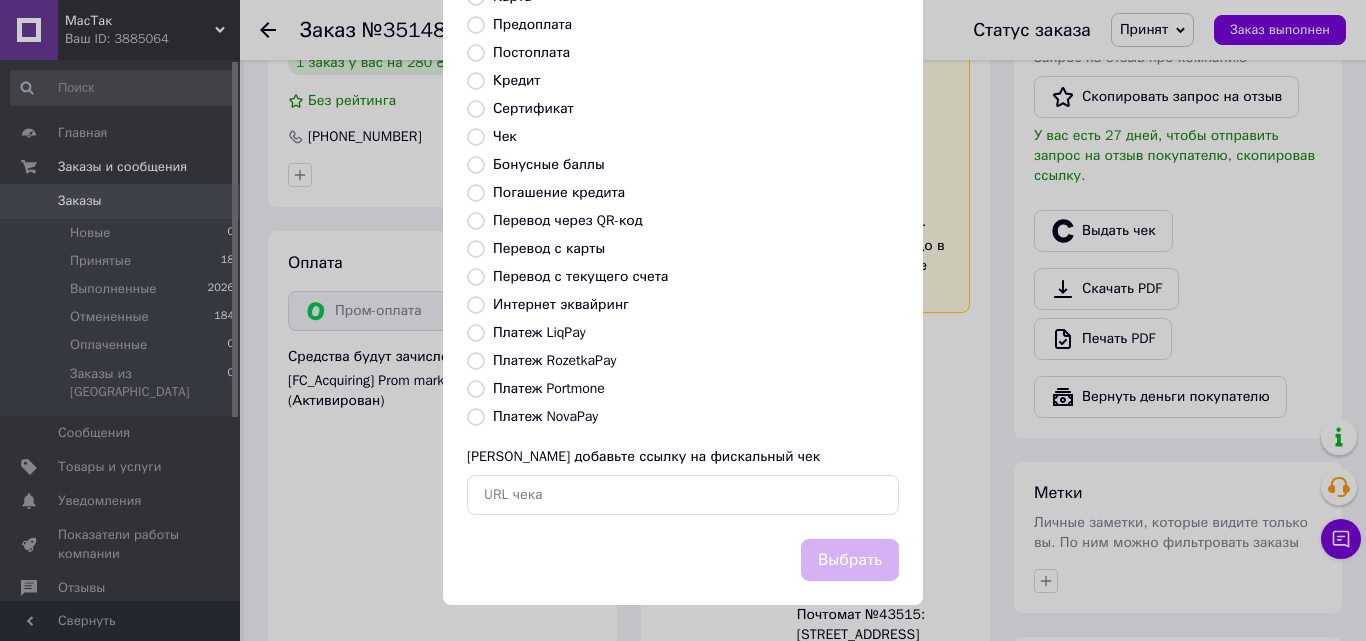 click on "Платеж RozetkaPay" at bounding box center (476, 361) 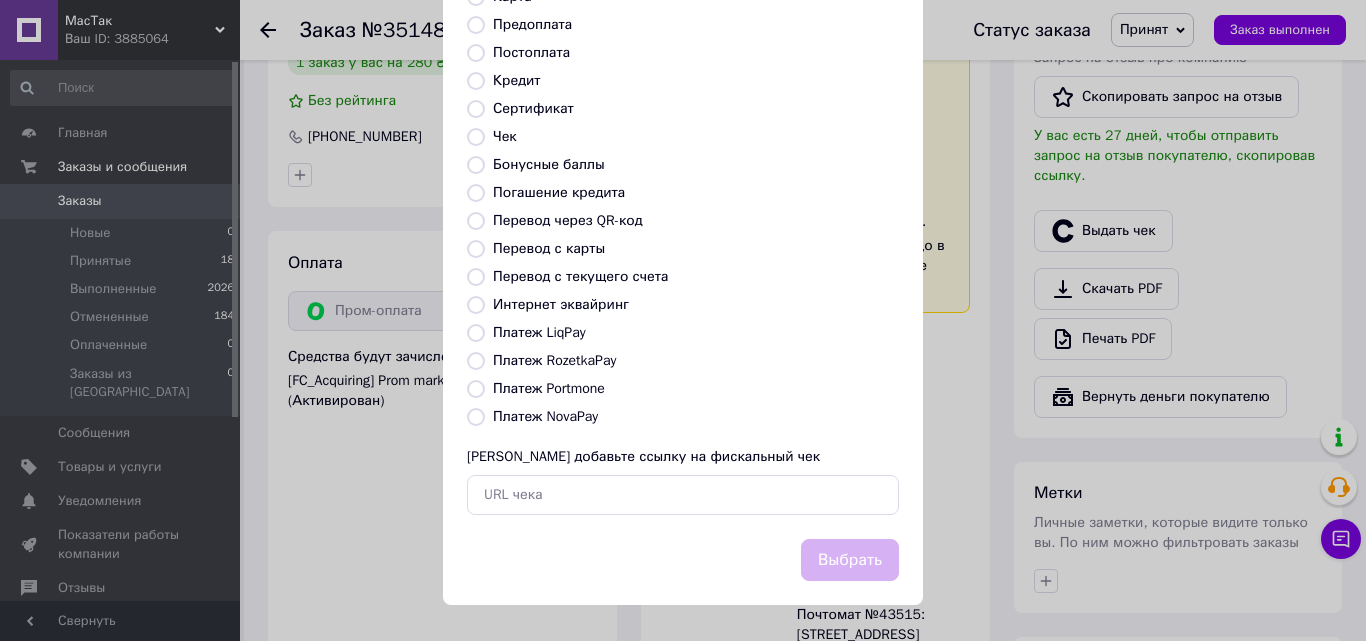 radio on "true" 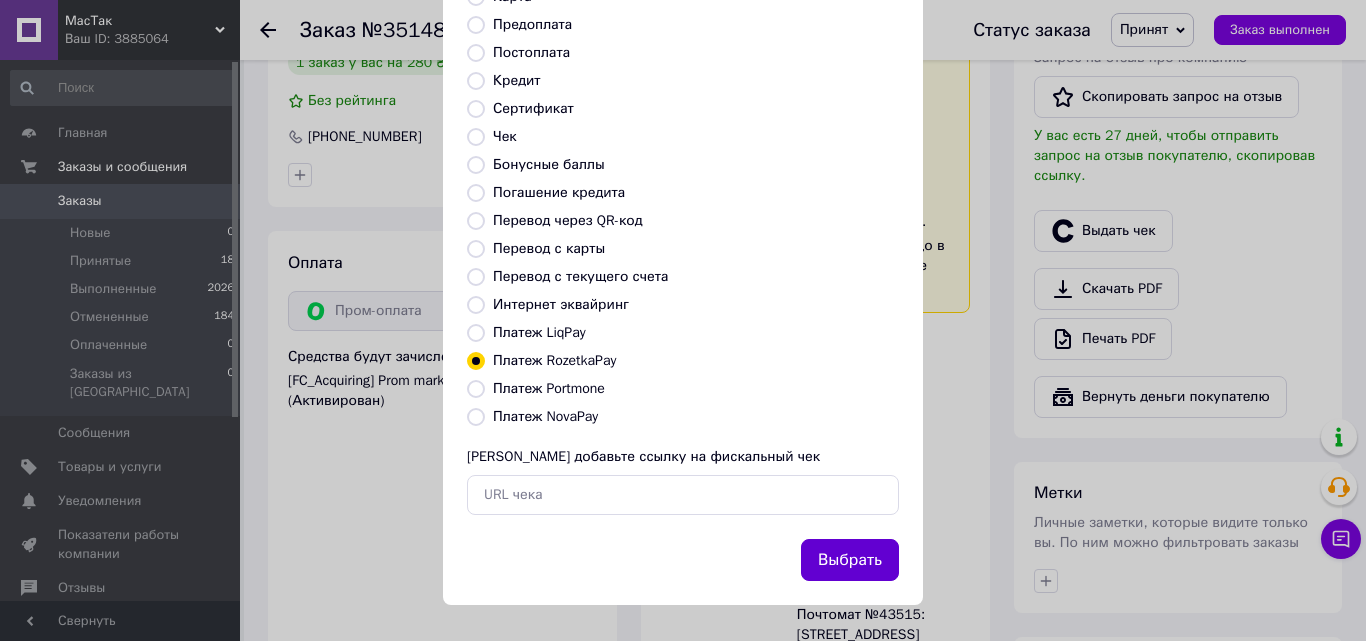 click on "Выбрать" at bounding box center [850, 560] 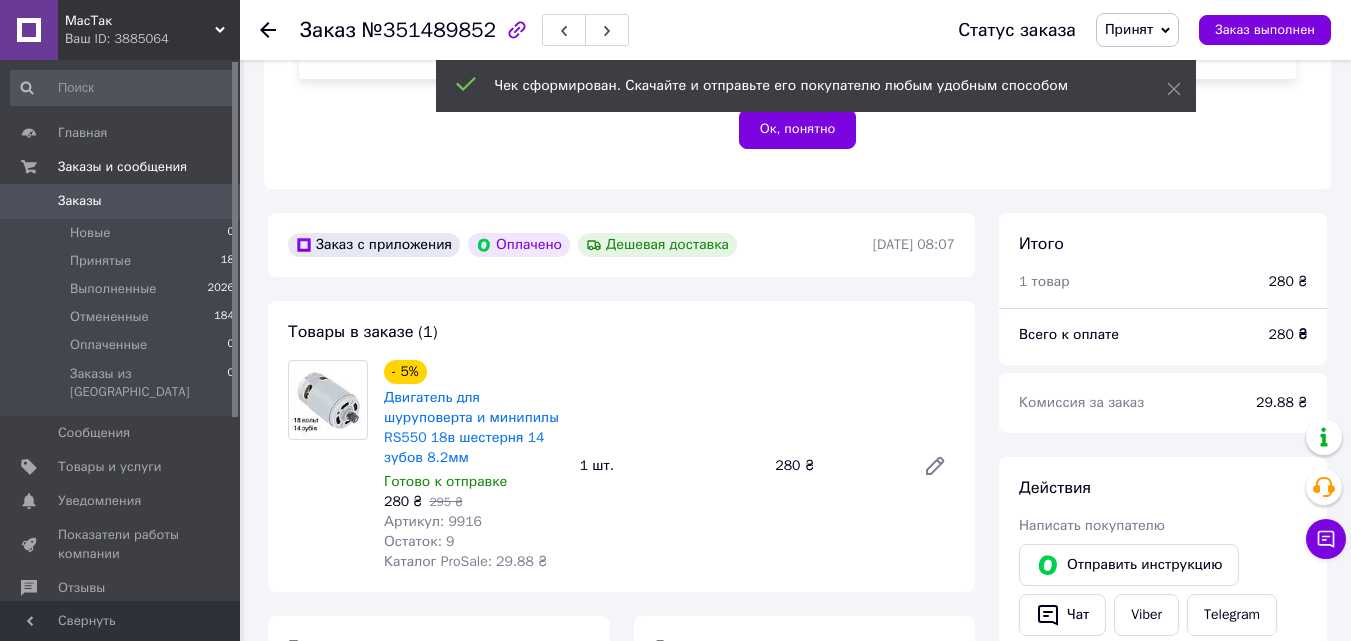 scroll, scrollTop: 400, scrollLeft: 0, axis: vertical 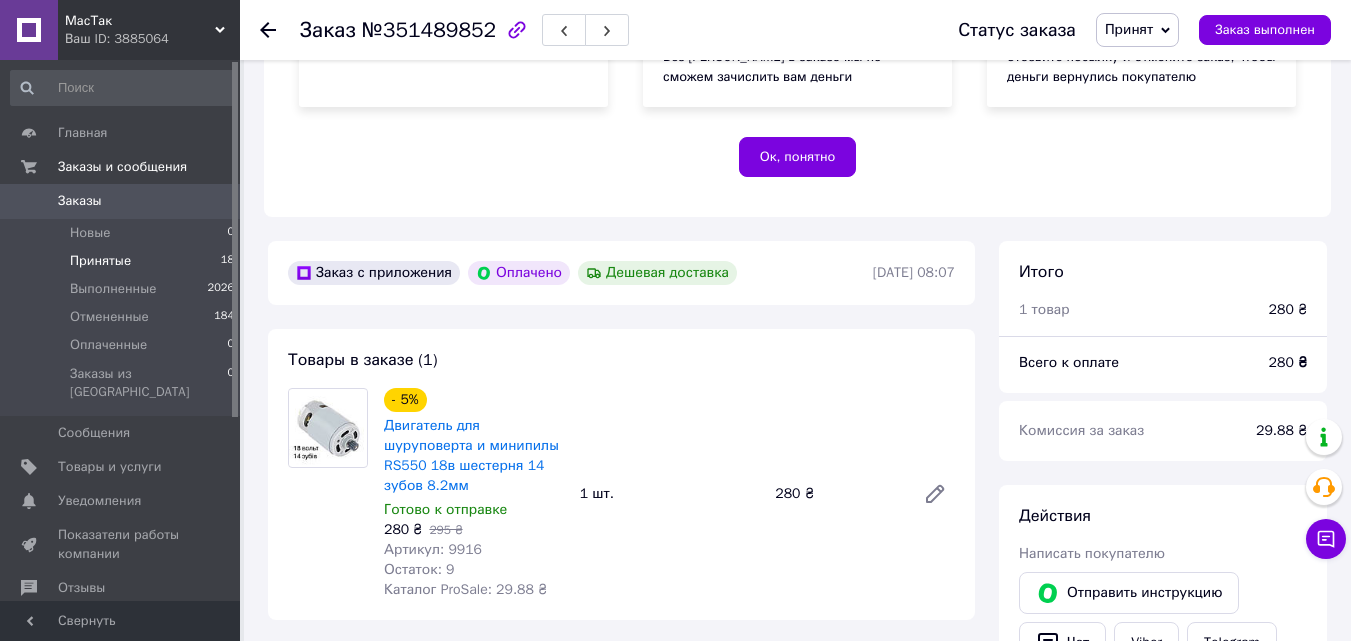 click on "Принятые" at bounding box center [100, 261] 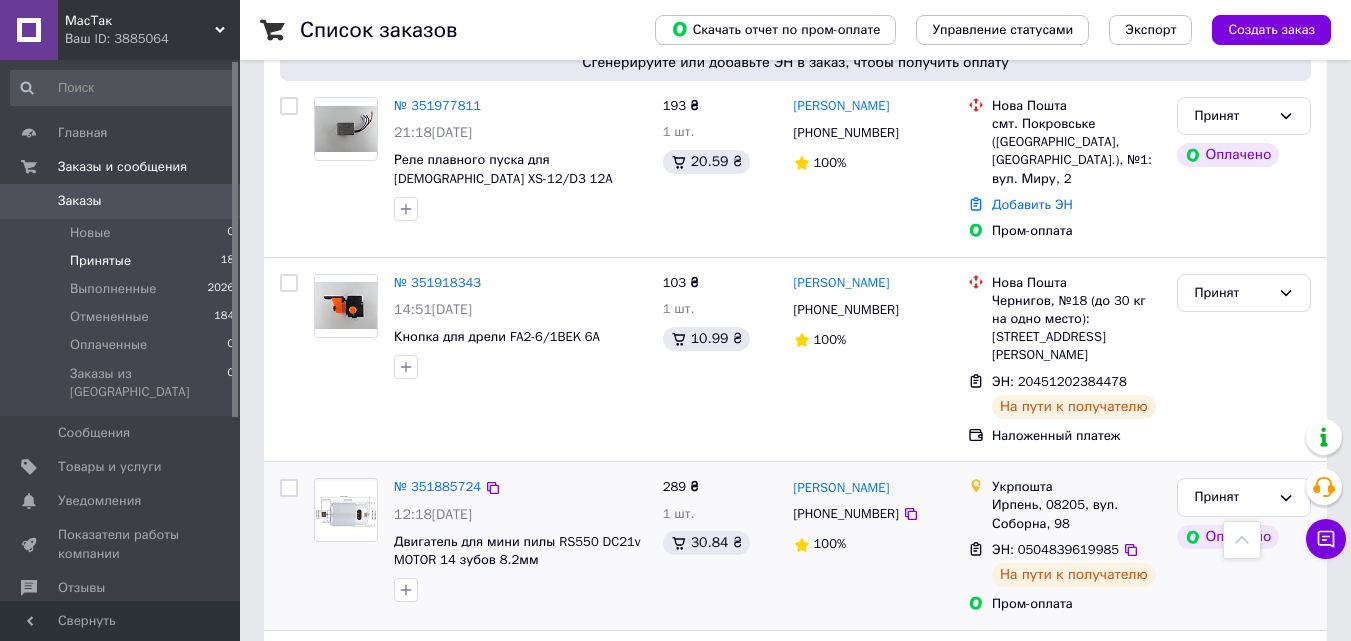 scroll, scrollTop: 400, scrollLeft: 0, axis: vertical 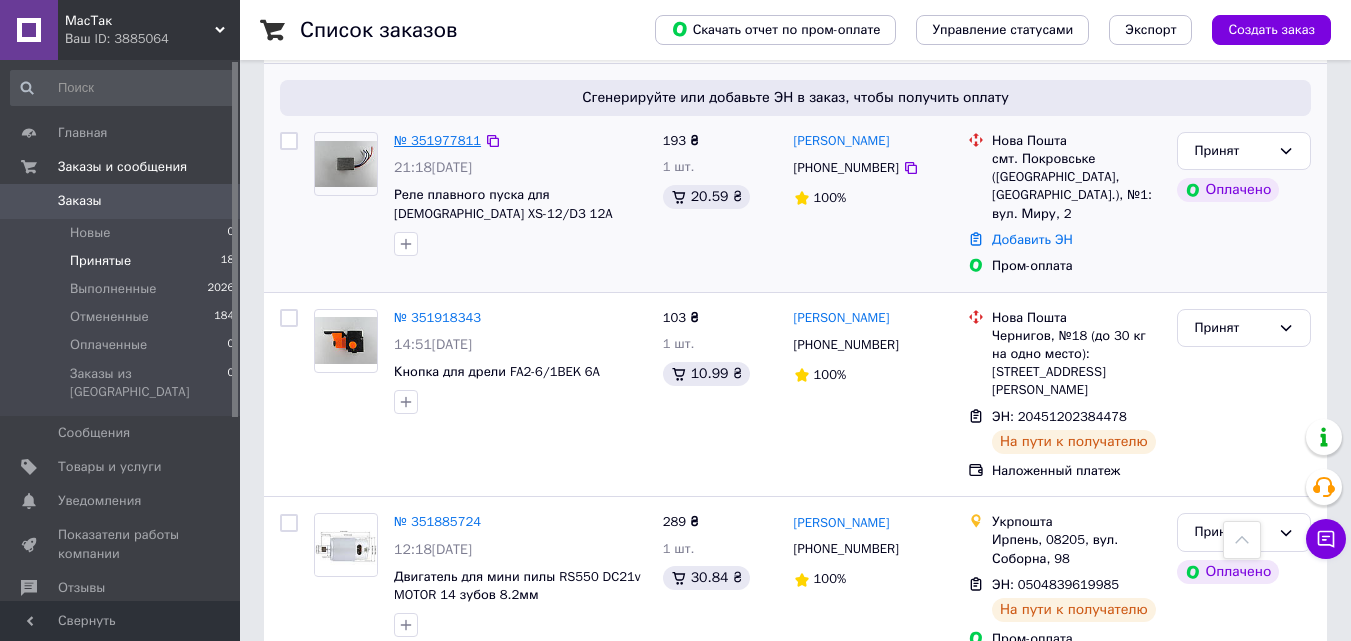click on "№ 351977811" at bounding box center [437, 140] 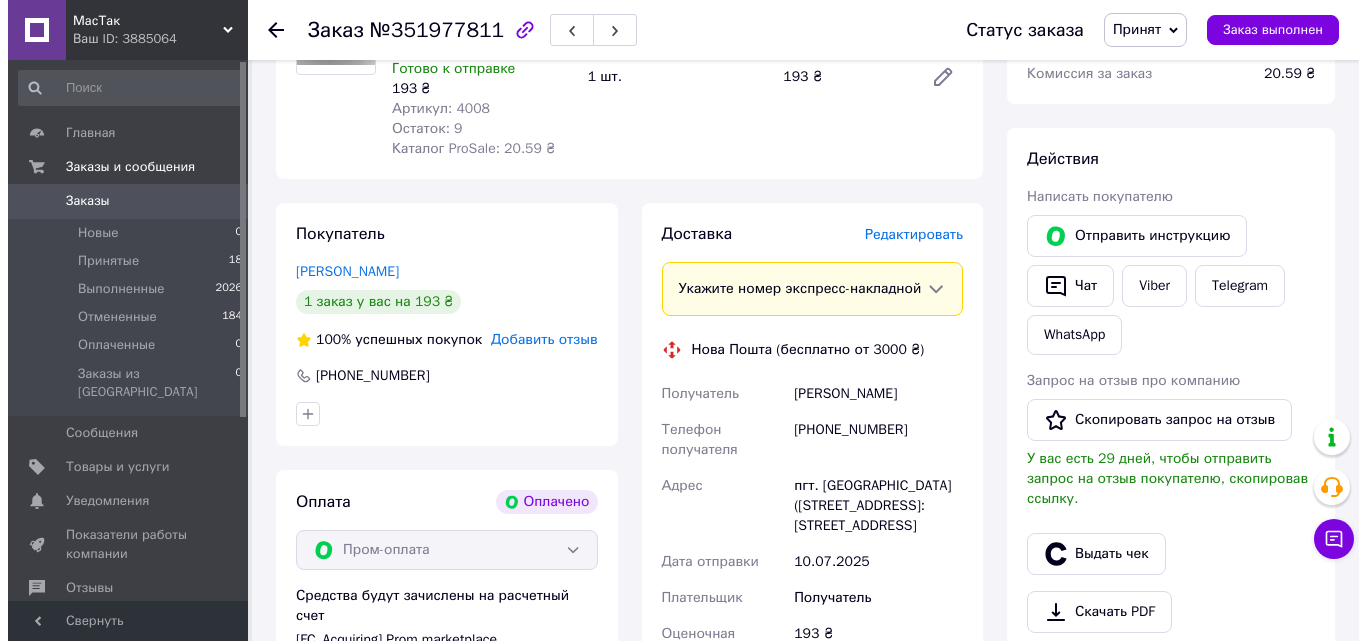 scroll, scrollTop: 800, scrollLeft: 0, axis: vertical 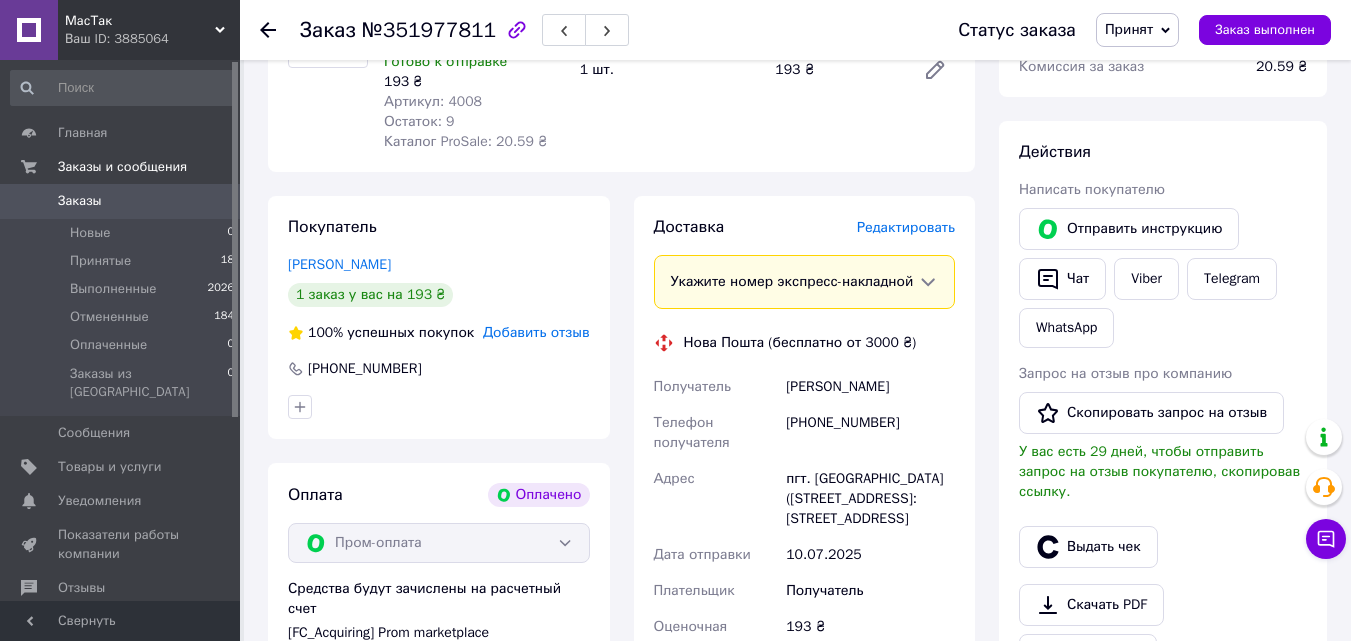 click on "Редактировать" at bounding box center (906, 227) 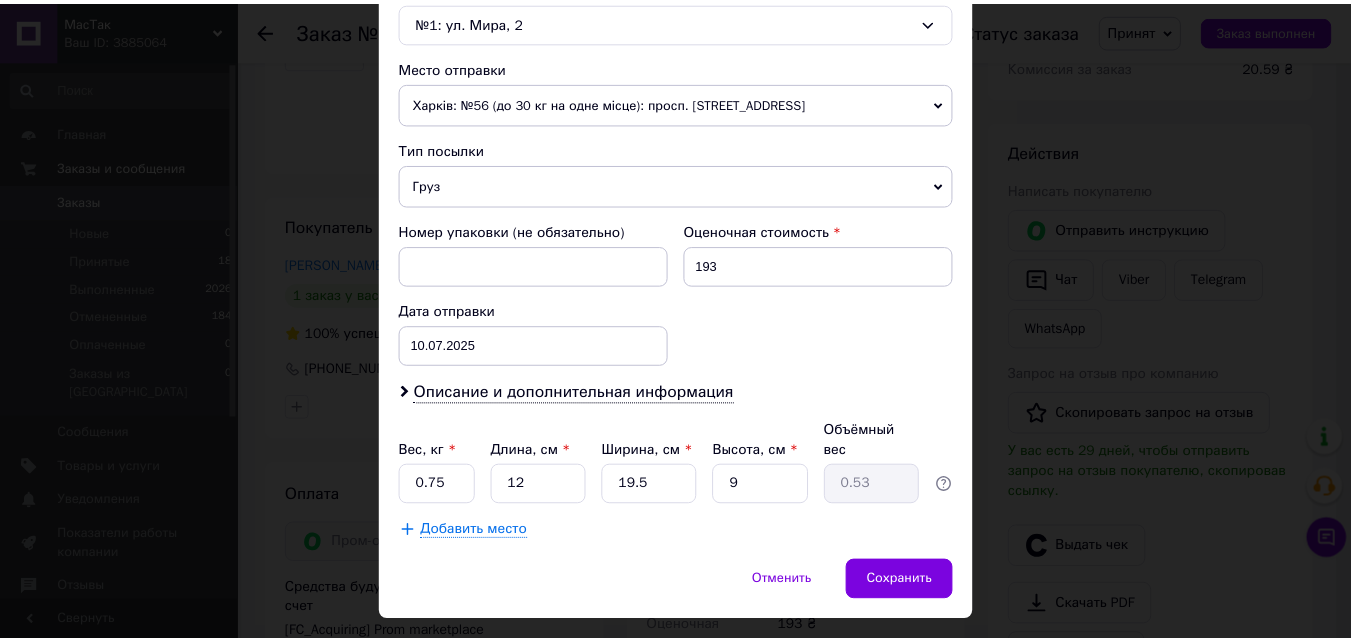 scroll, scrollTop: 687, scrollLeft: 0, axis: vertical 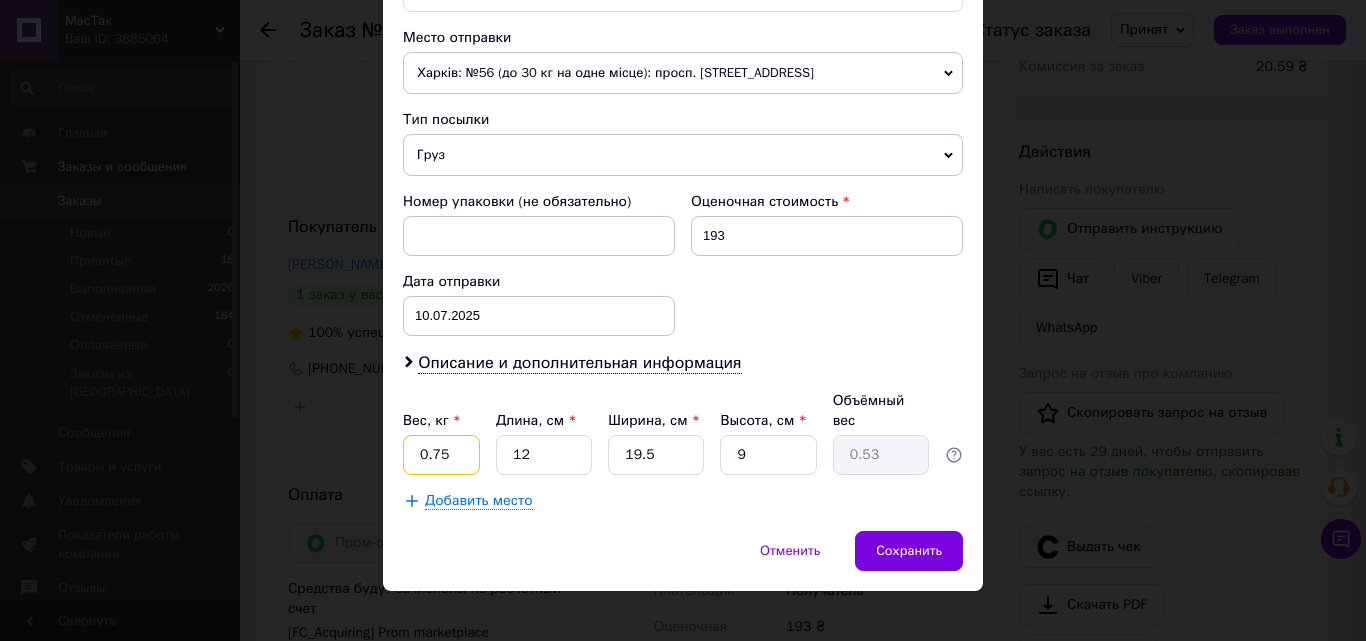 click on "0.75" at bounding box center [441, 455] 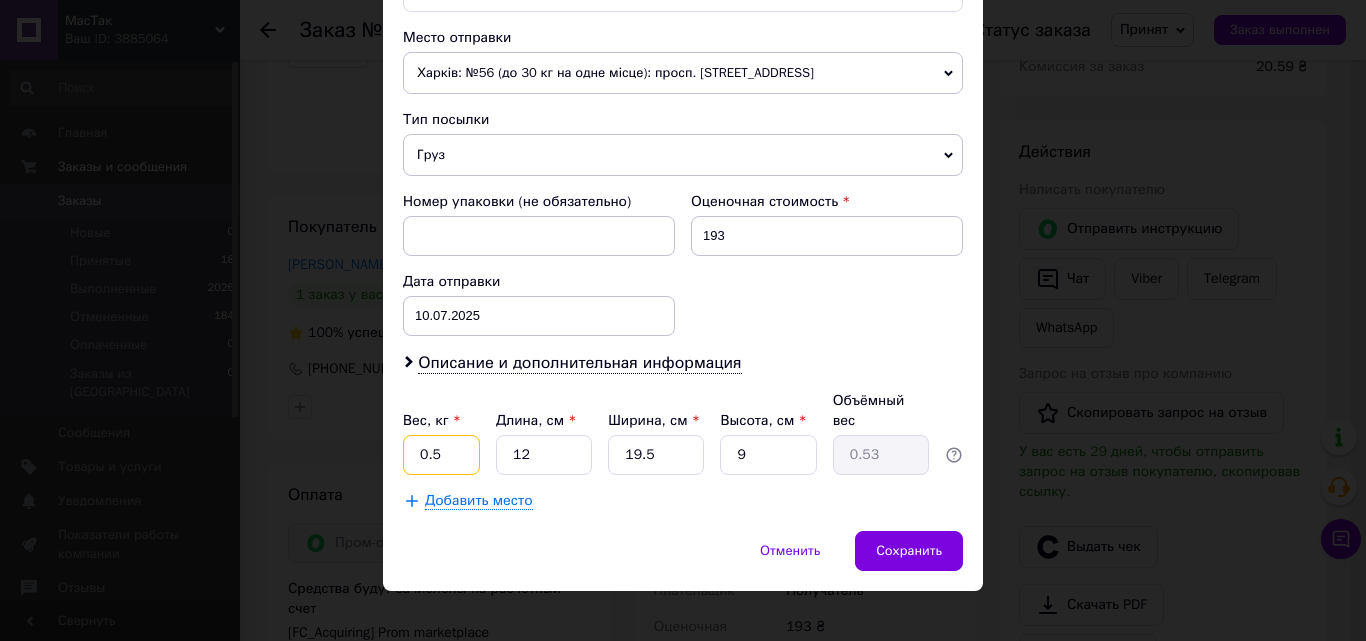 type on "0.5" 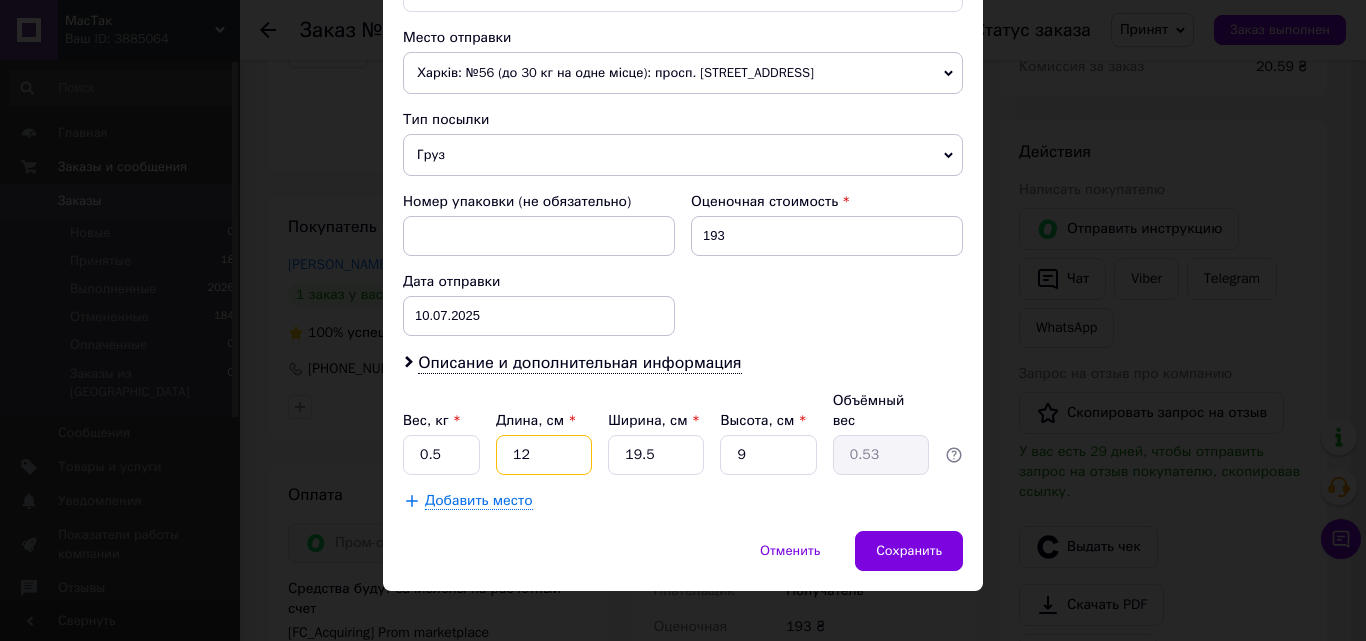 drag, startPoint x: 521, startPoint y: 439, endPoint x: 551, endPoint y: 444, distance: 30.413813 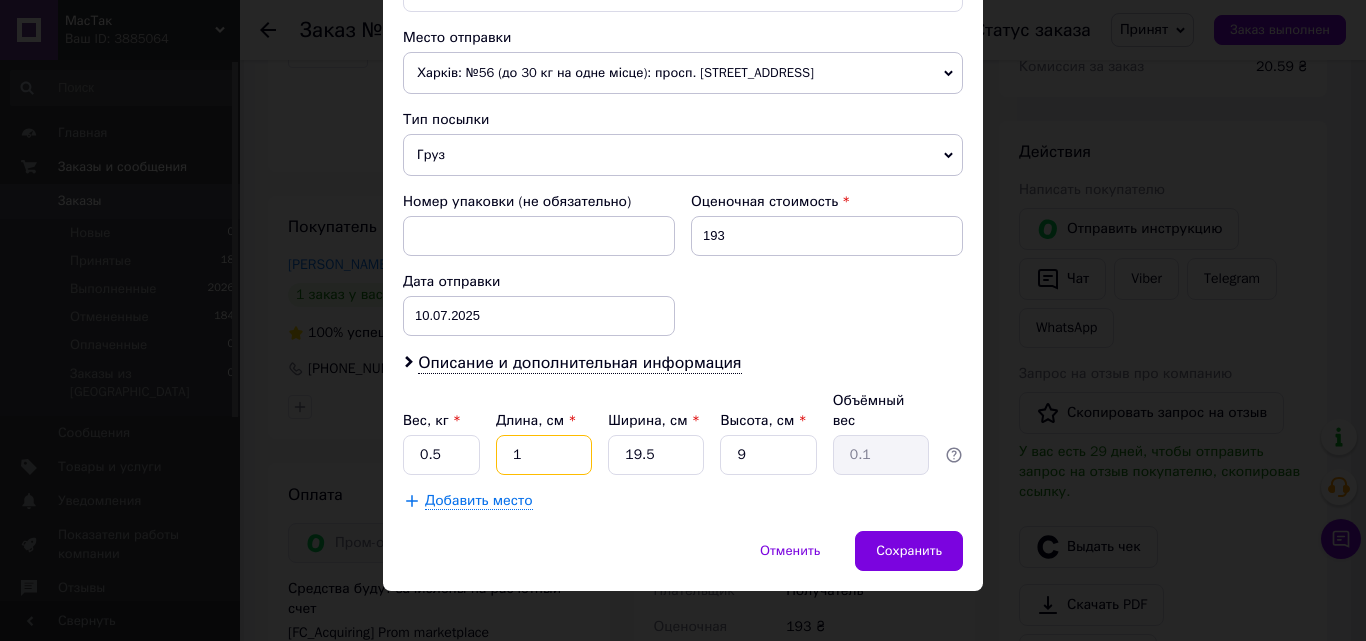 type on "15" 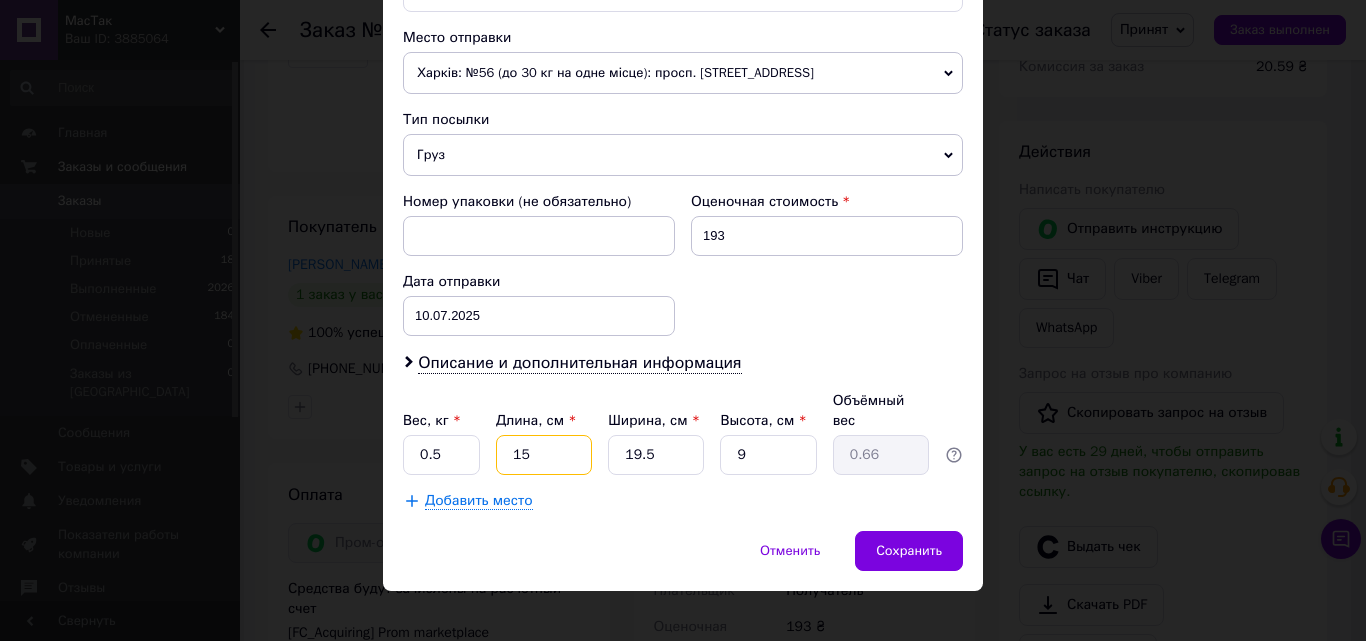 type on "15" 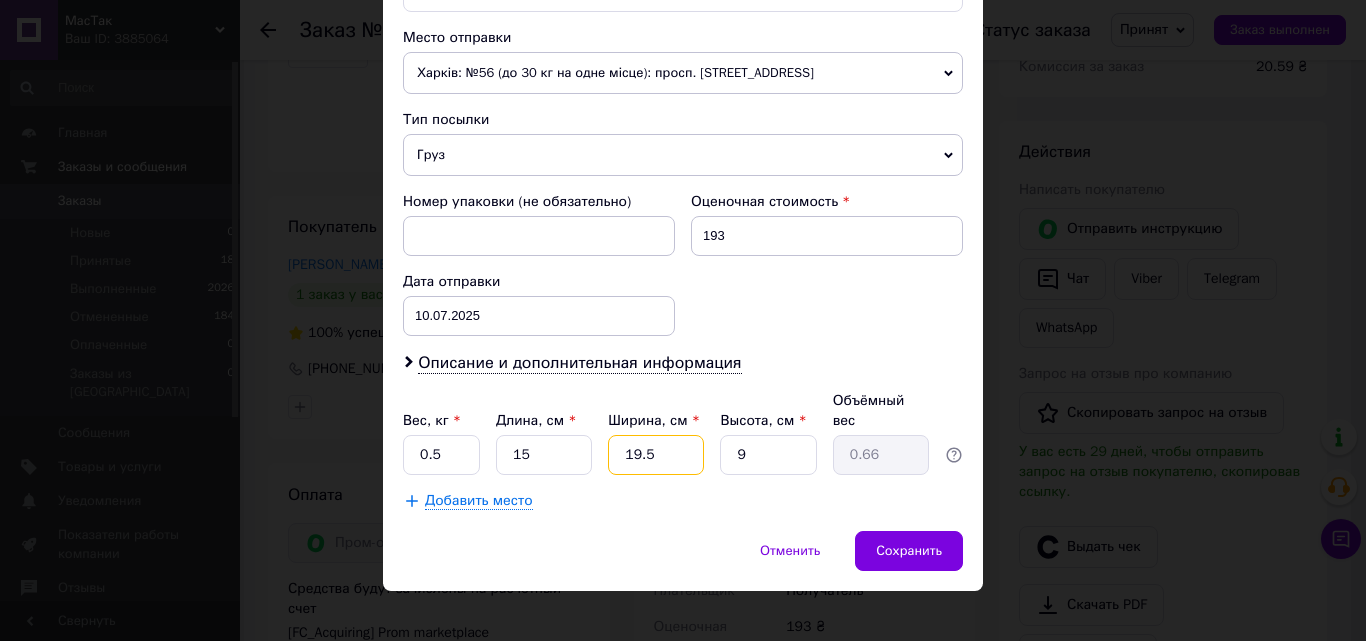 click on "19.5" at bounding box center [656, 455] 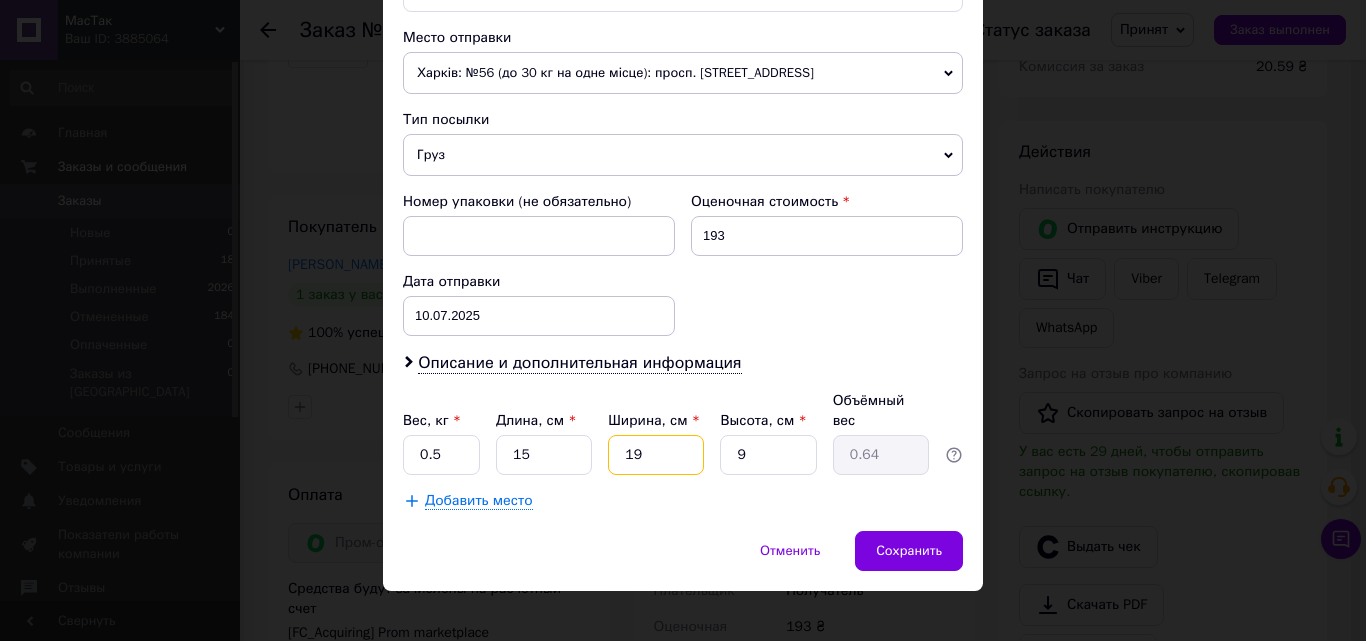 type on "1" 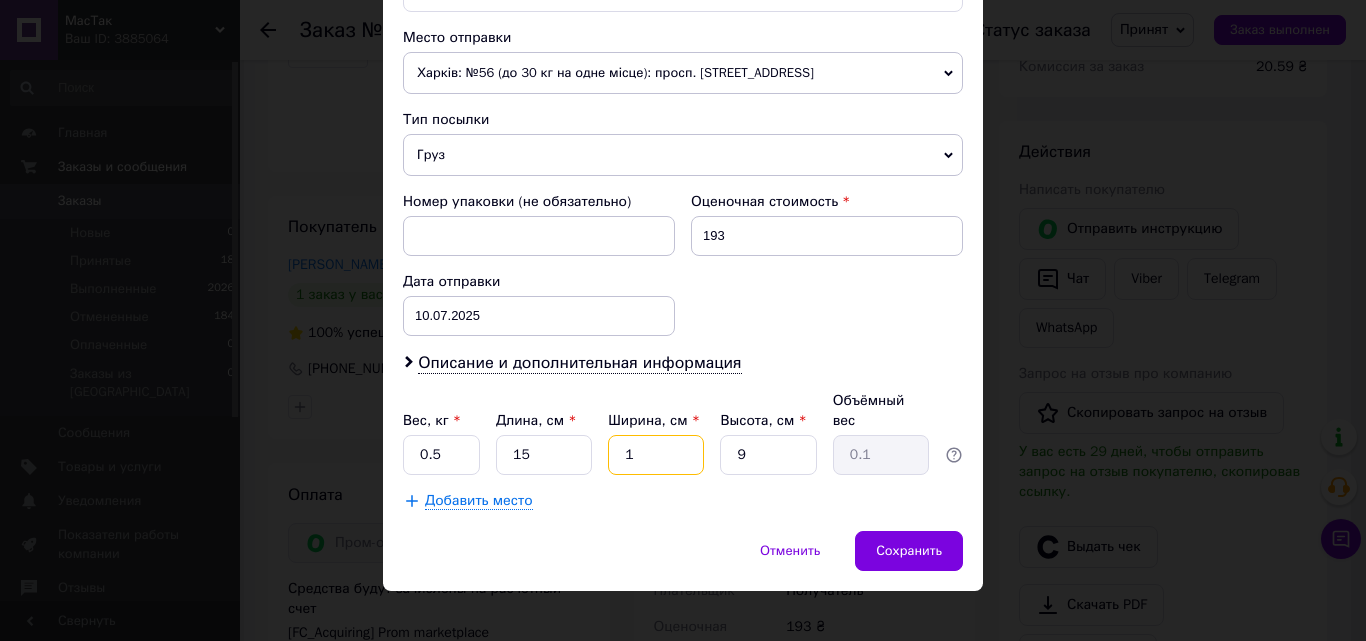 type on "15" 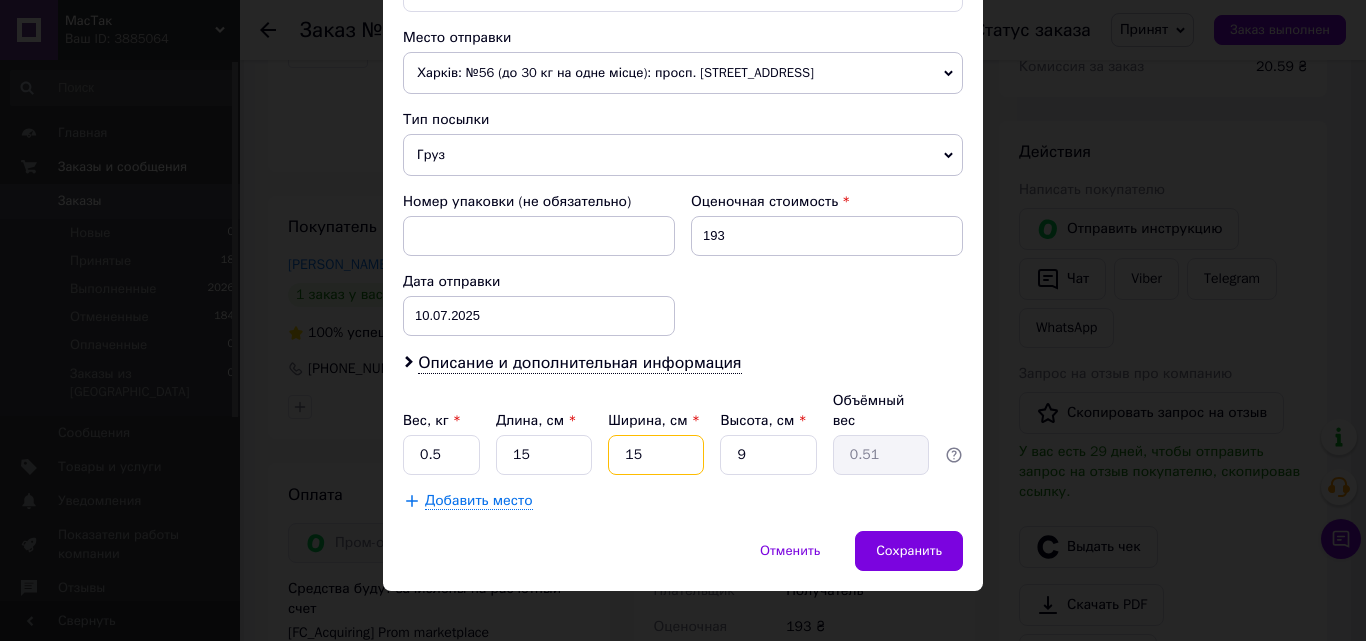 type on "15" 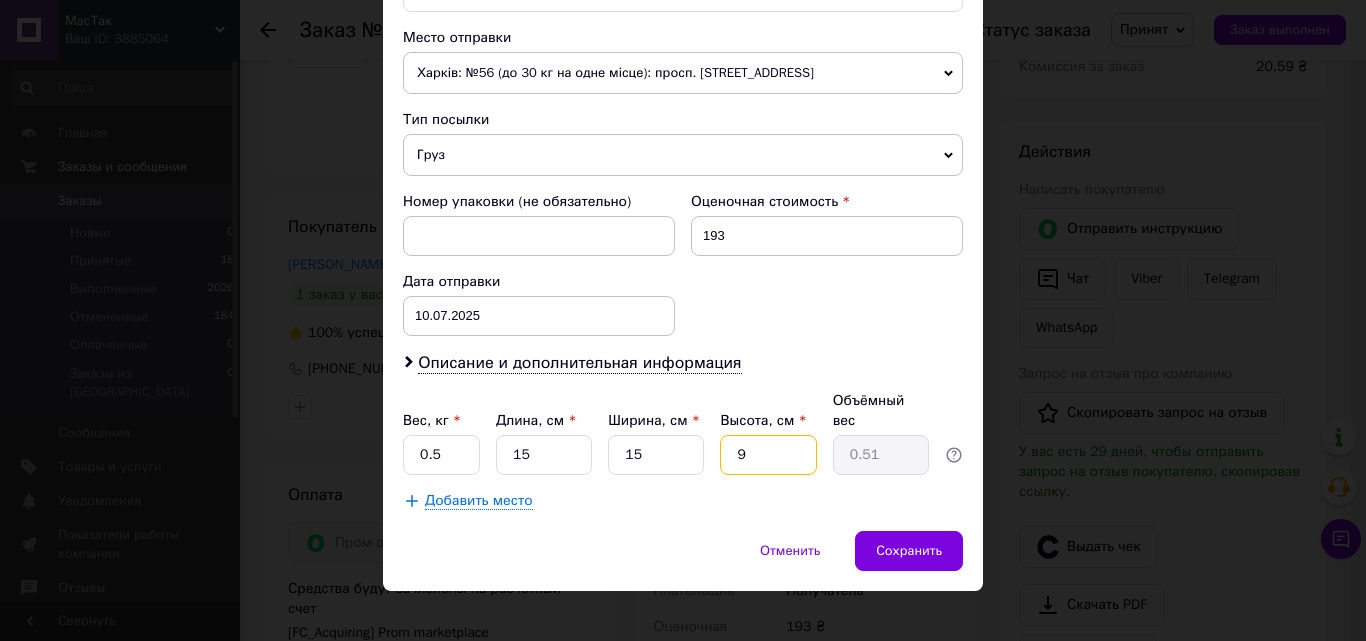 click on "9" at bounding box center [768, 455] 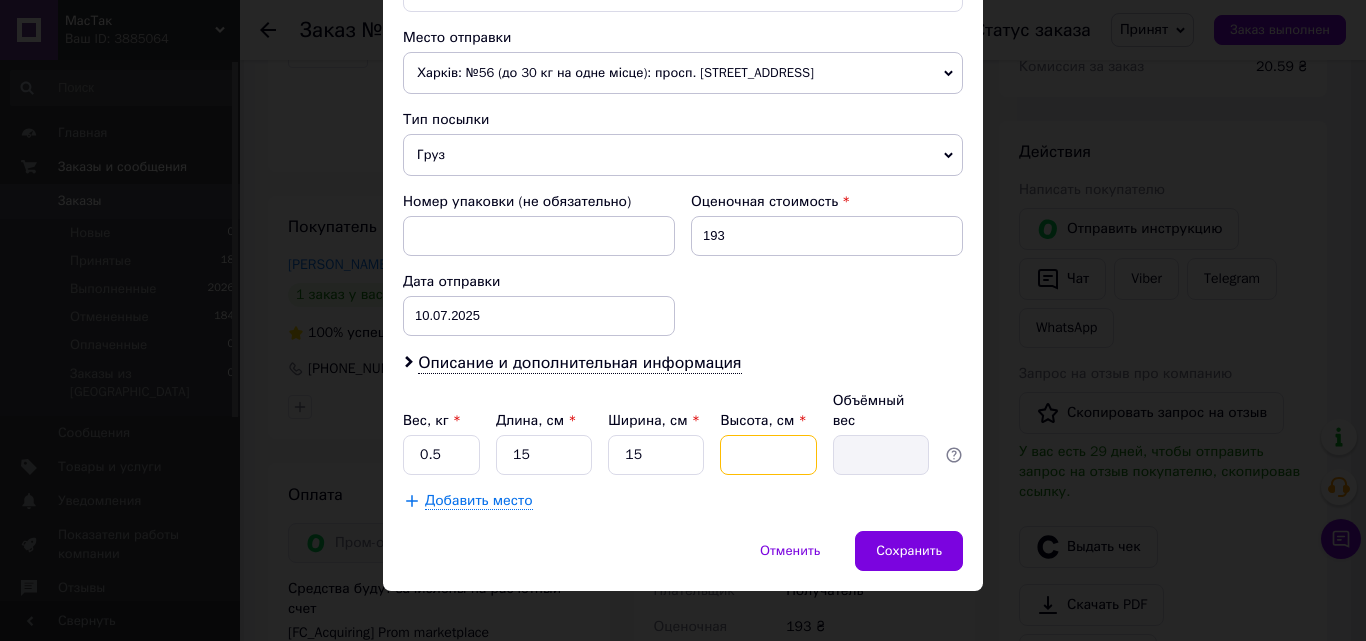 type on "7" 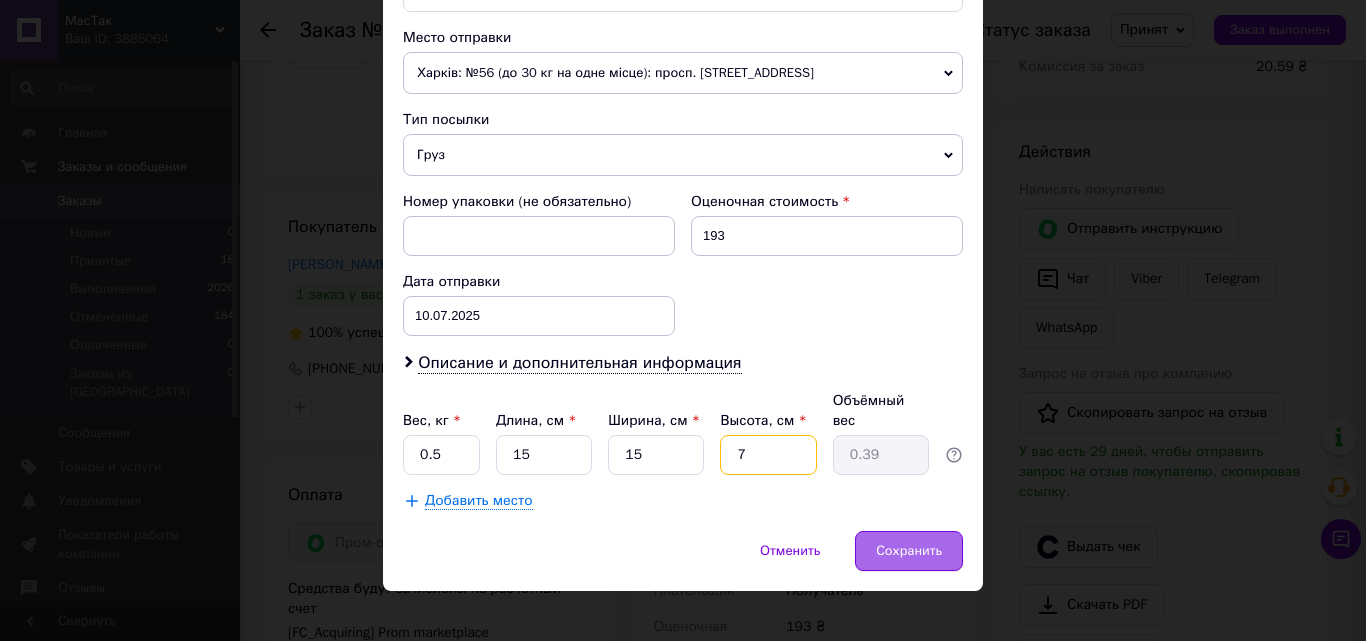 type on "7" 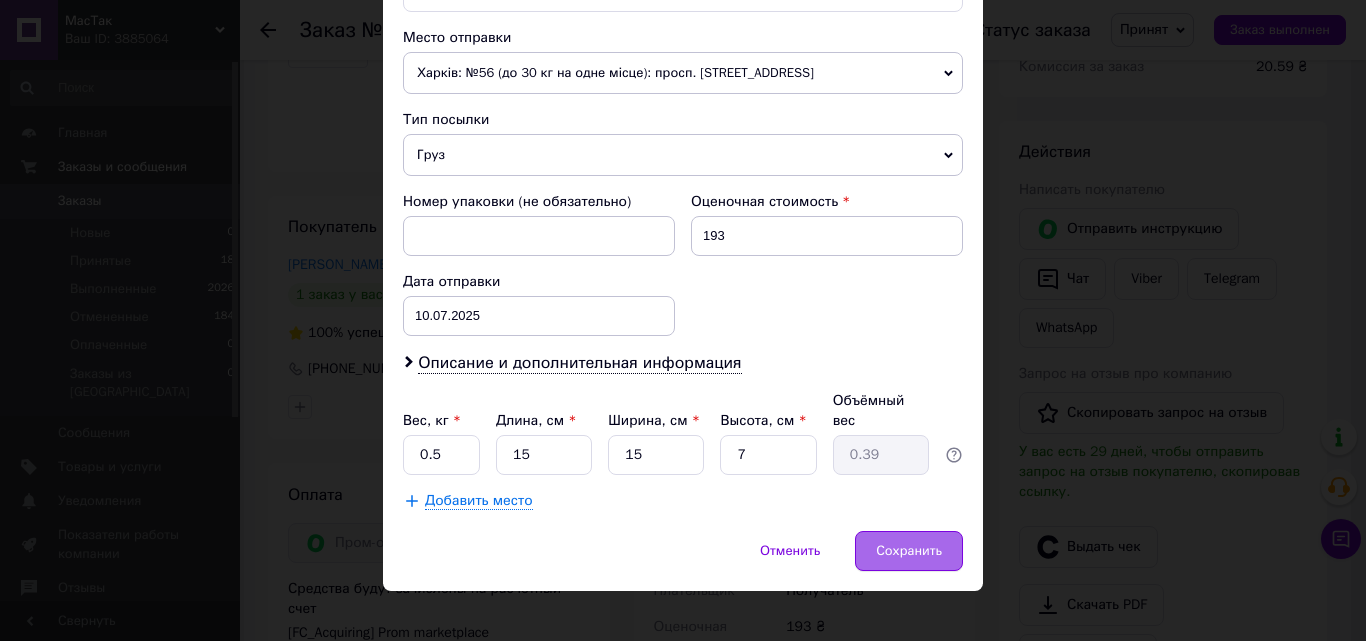 click on "Сохранить" at bounding box center (909, 551) 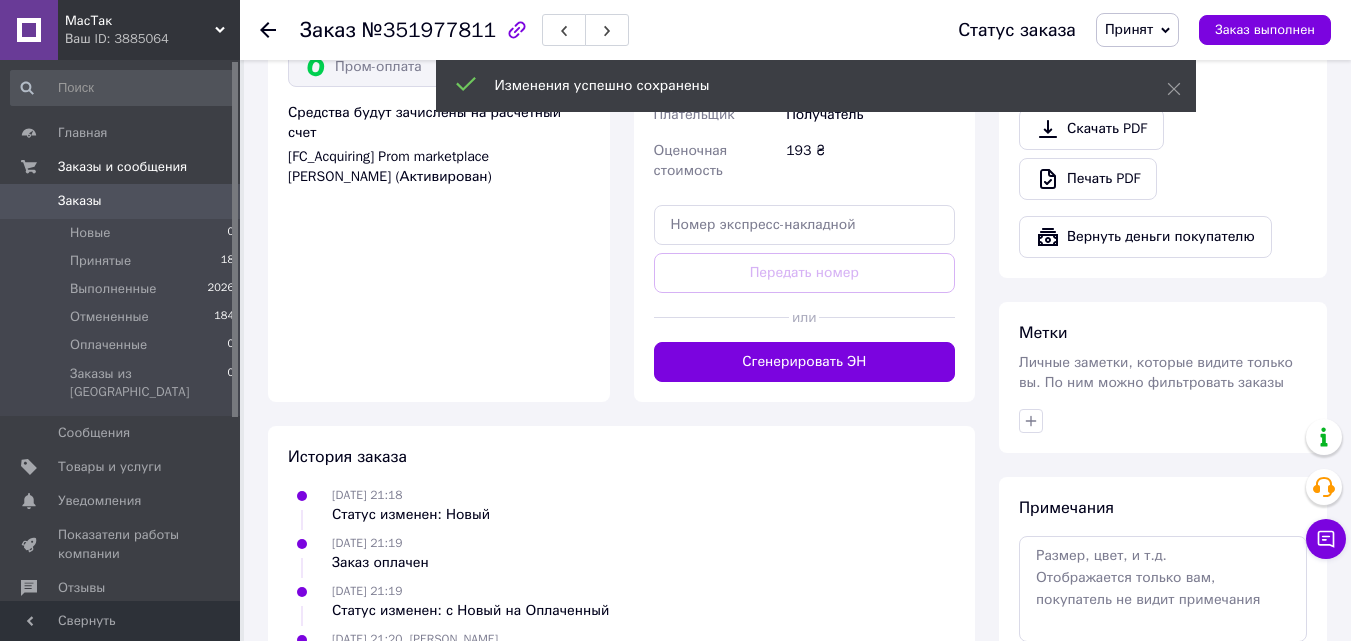 scroll, scrollTop: 1300, scrollLeft: 0, axis: vertical 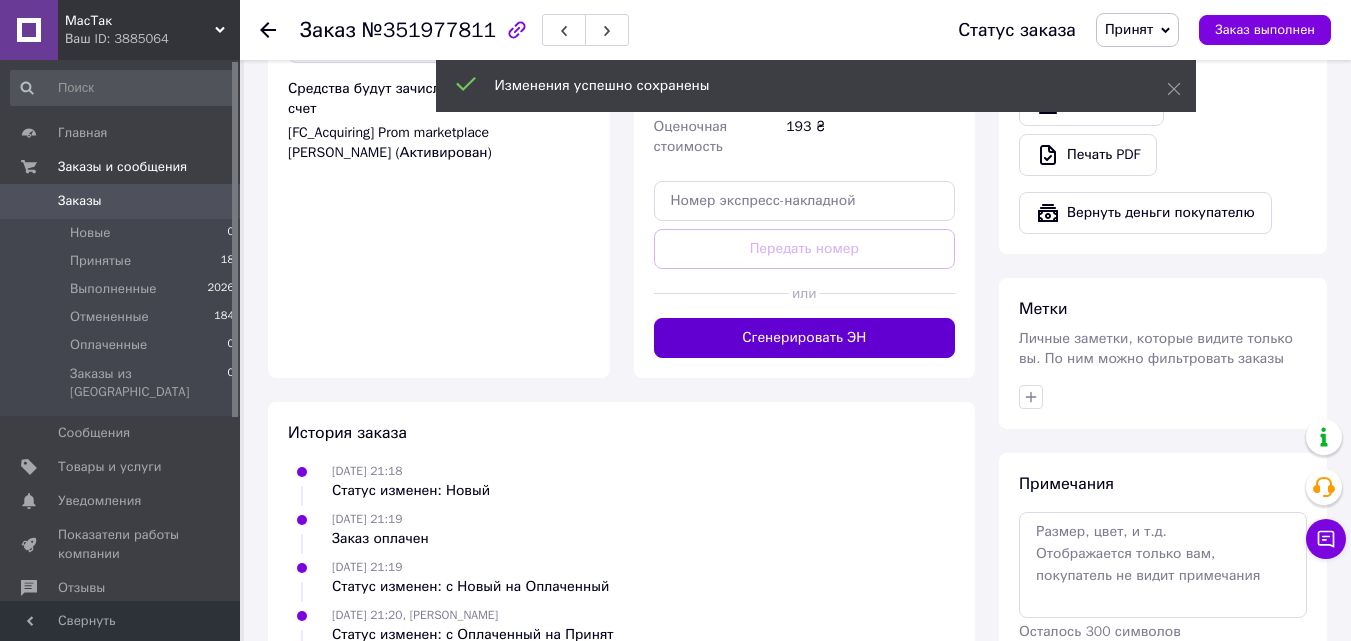 click on "Сгенерировать ЭН" at bounding box center (805, 338) 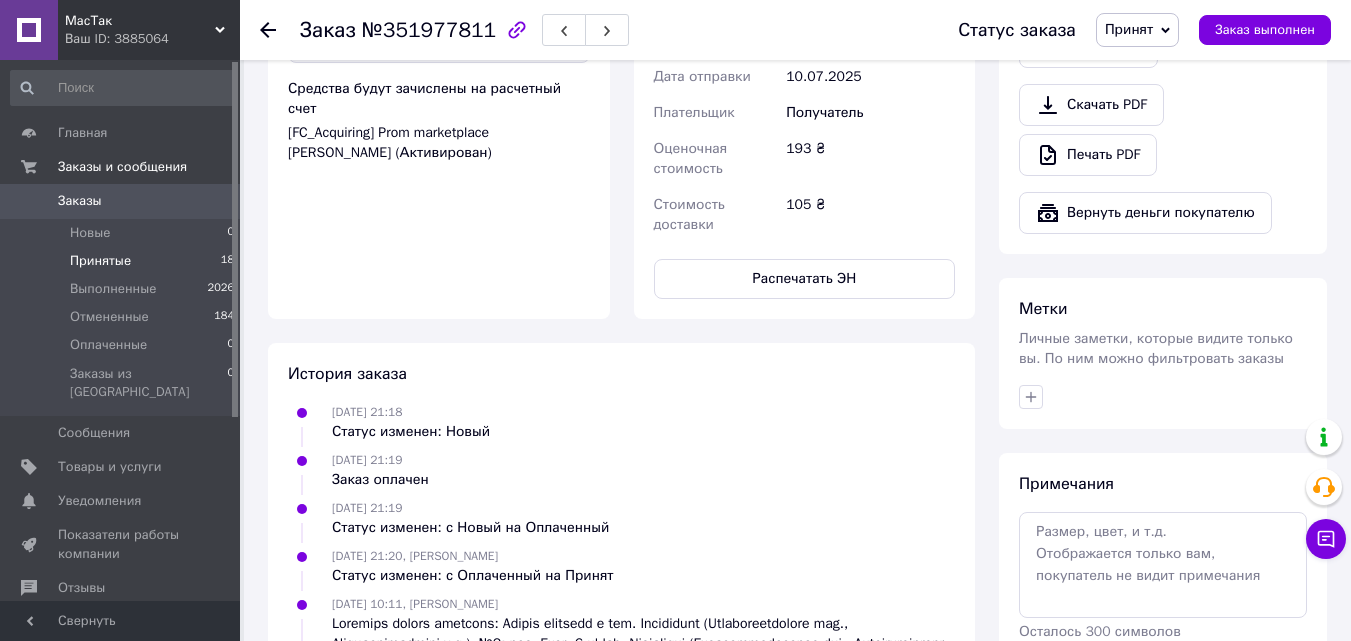click on "Принятые" at bounding box center [100, 261] 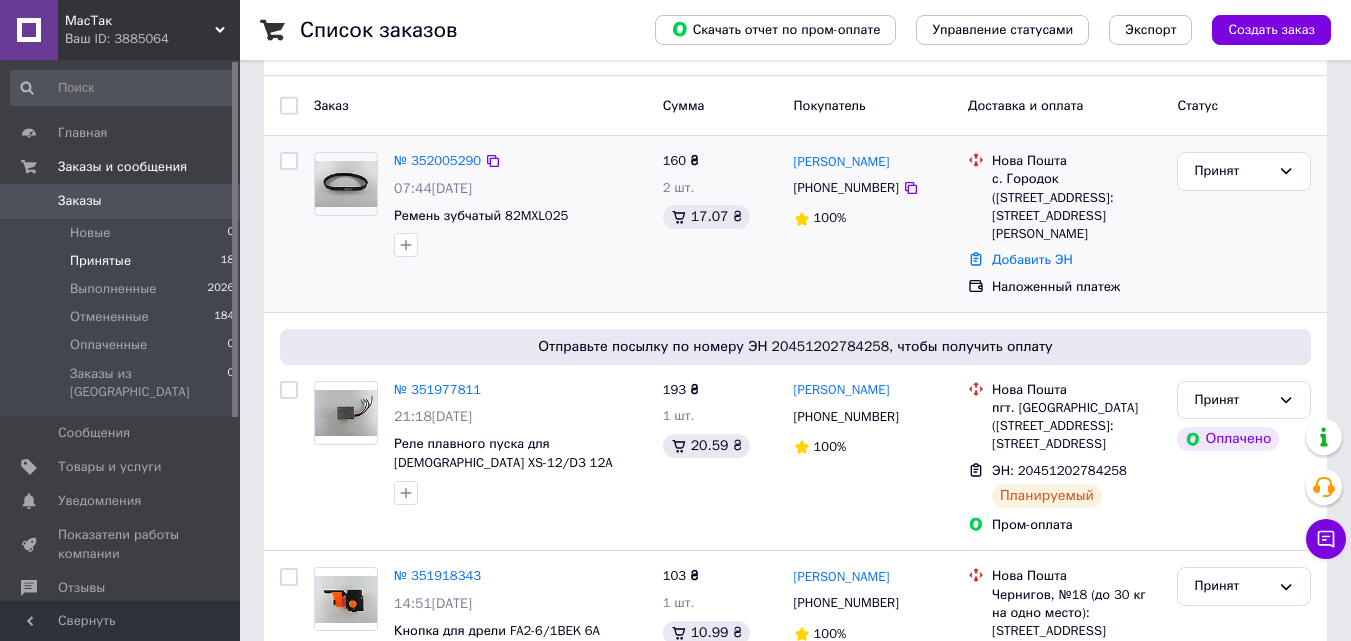 scroll, scrollTop: 0, scrollLeft: 0, axis: both 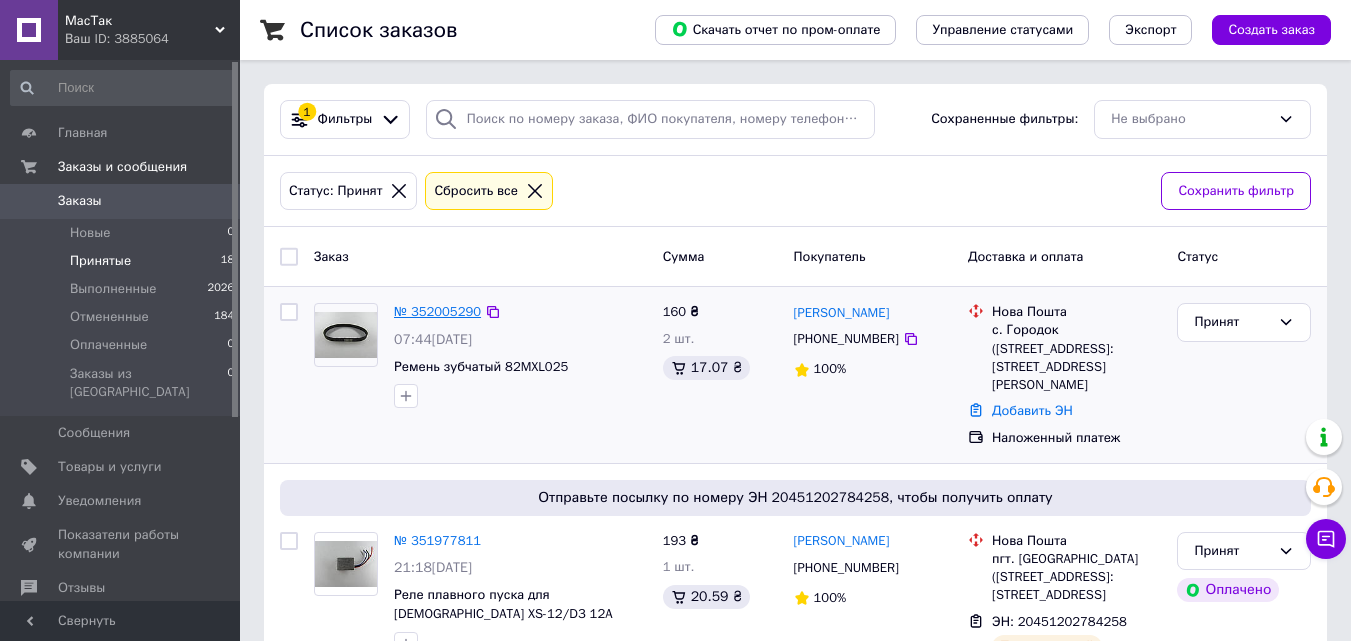 click on "№ 352005290" at bounding box center (437, 311) 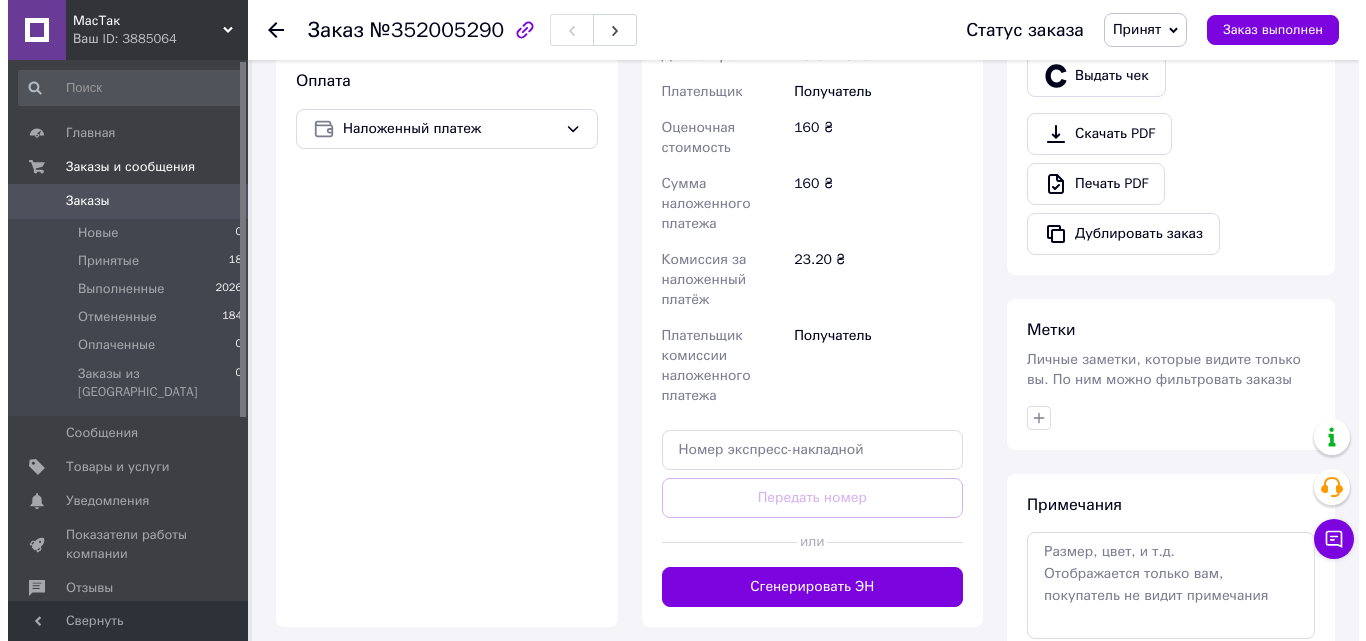 scroll, scrollTop: 300, scrollLeft: 0, axis: vertical 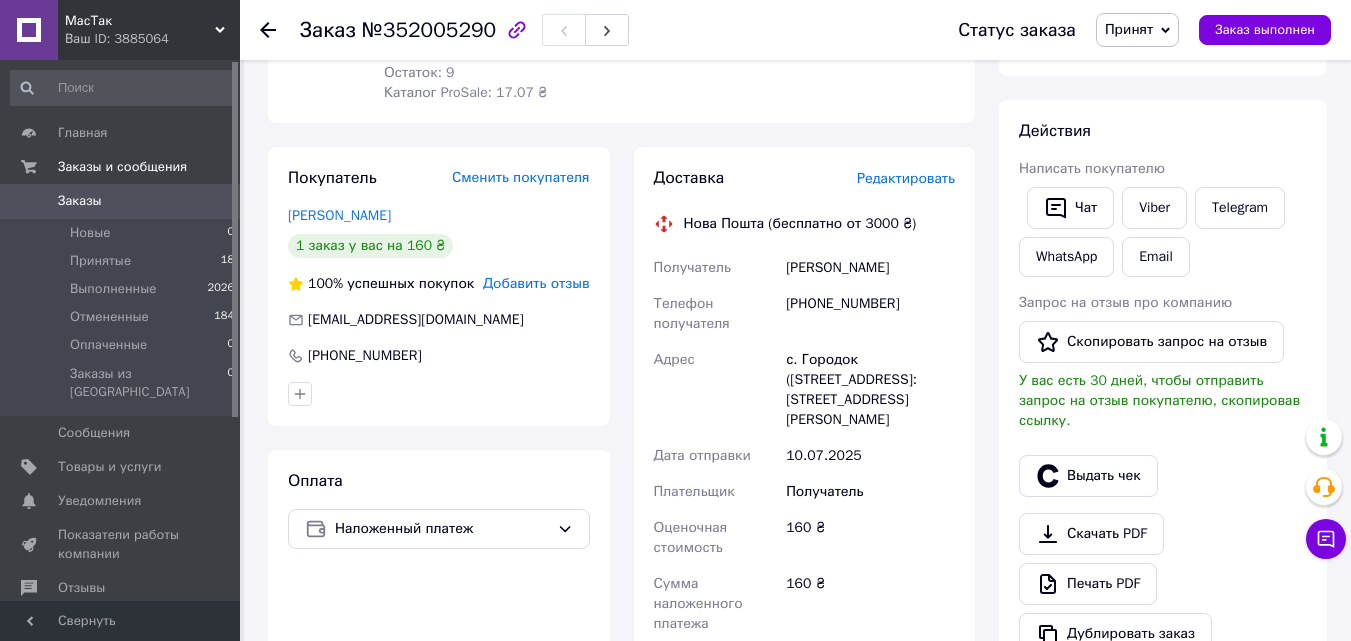 click on "Редактировать" at bounding box center (906, 178) 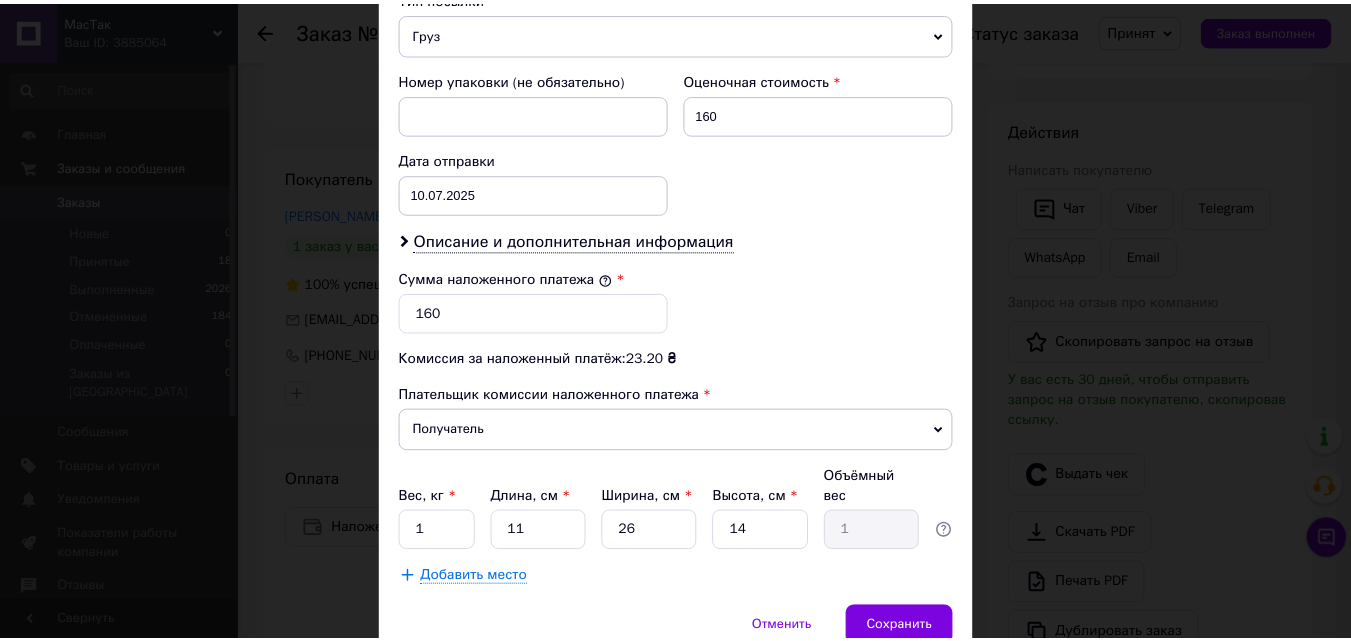 scroll, scrollTop: 885, scrollLeft: 0, axis: vertical 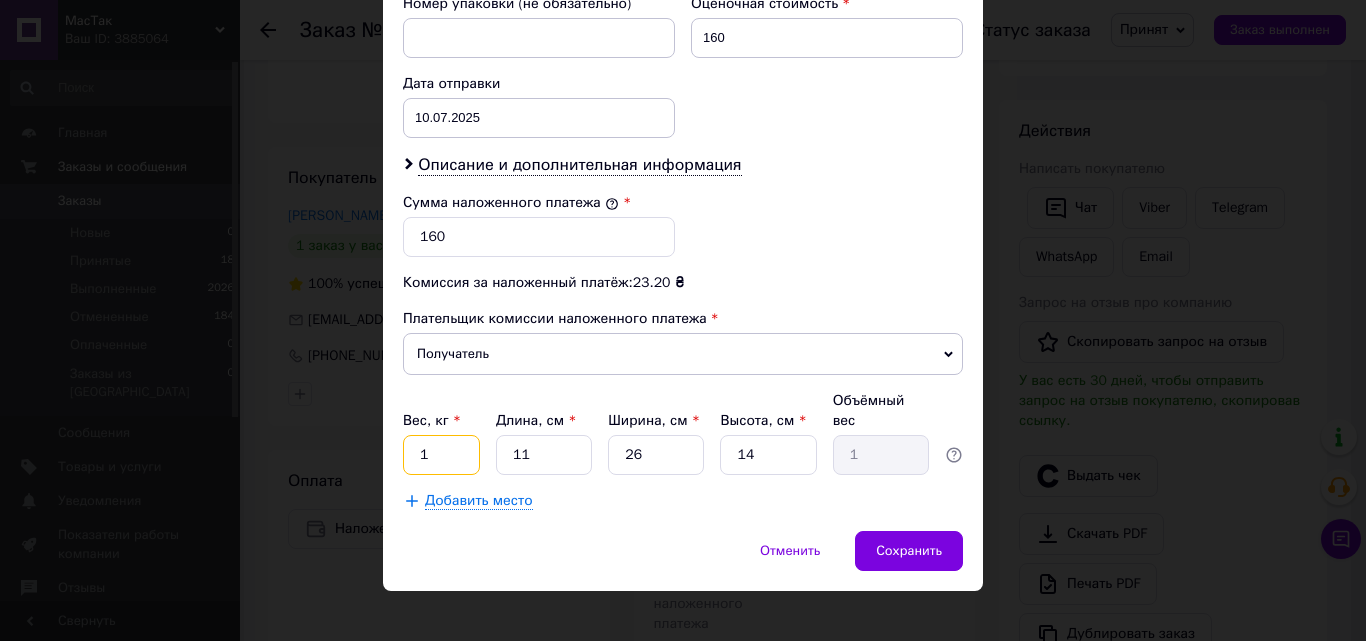 click on "1" at bounding box center [441, 455] 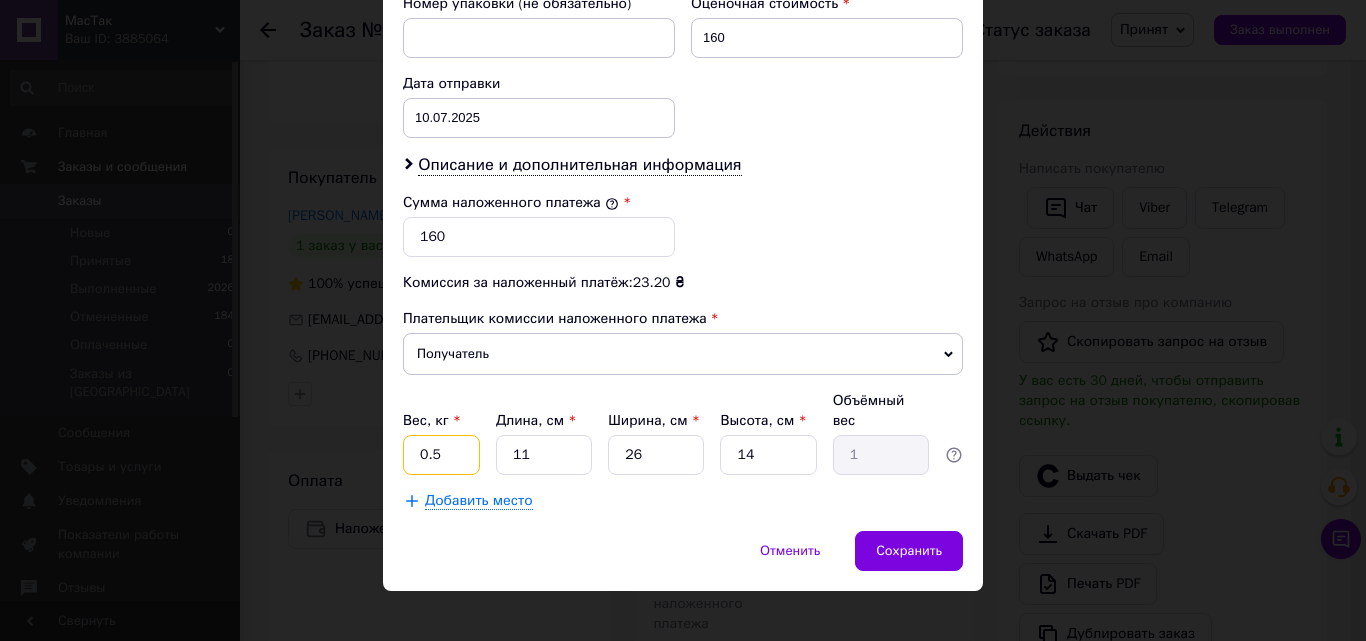 type on "0.5" 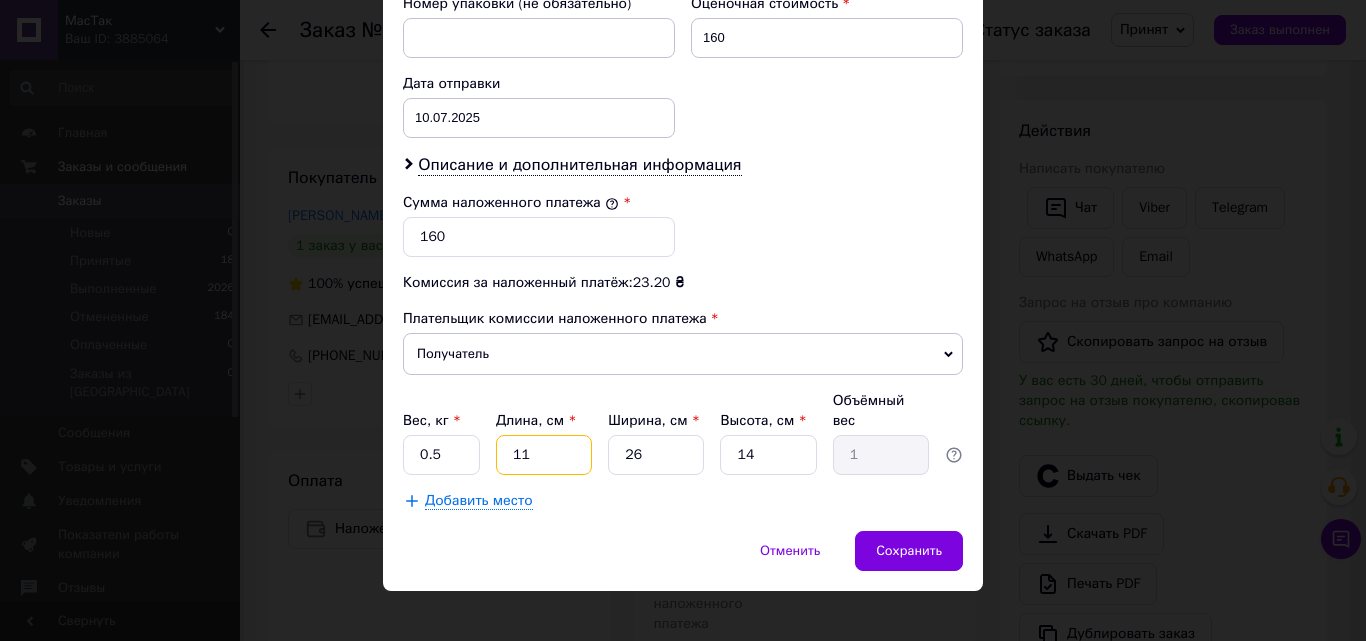 click on "11" at bounding box center (544, 455) 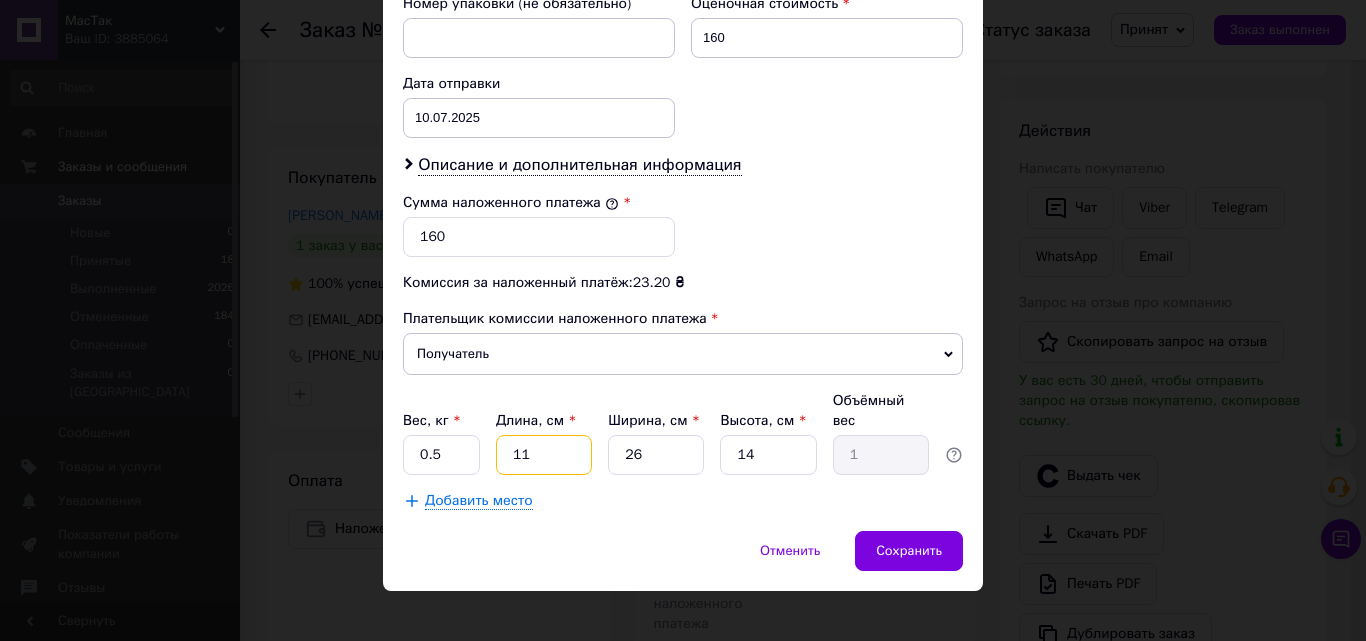 type on "1" 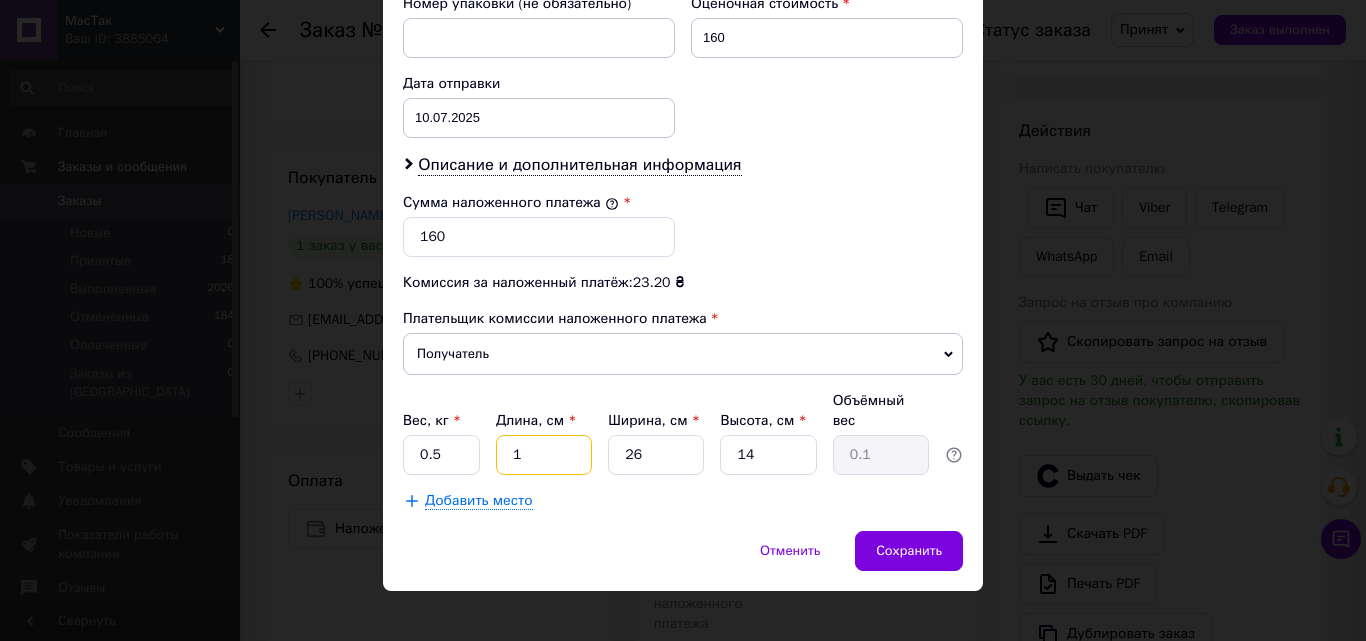 type on "15" 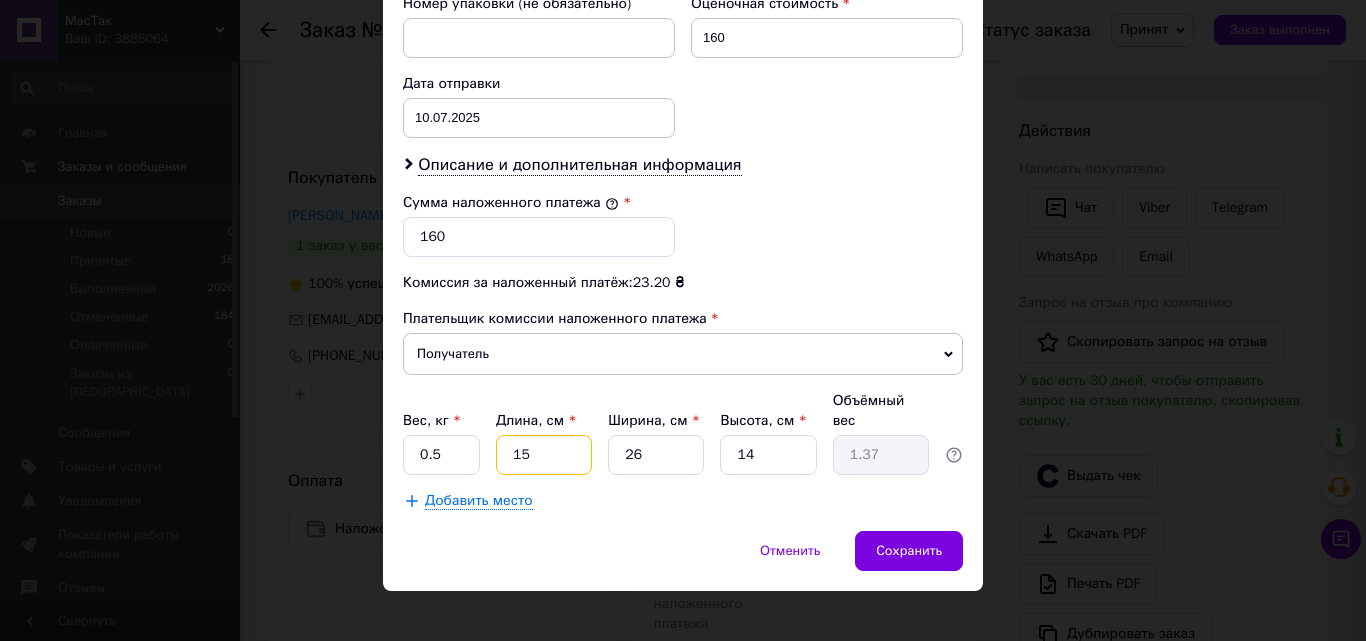 type on "15" 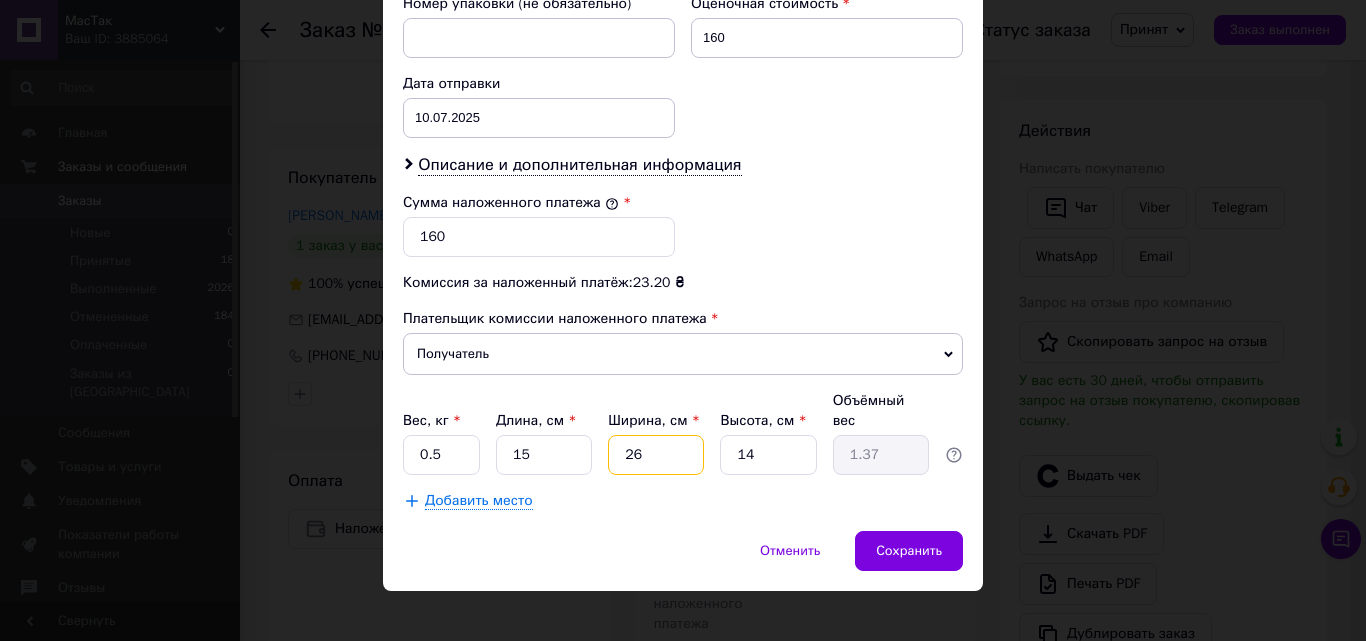click on "26" at bounding box center [656, 455] 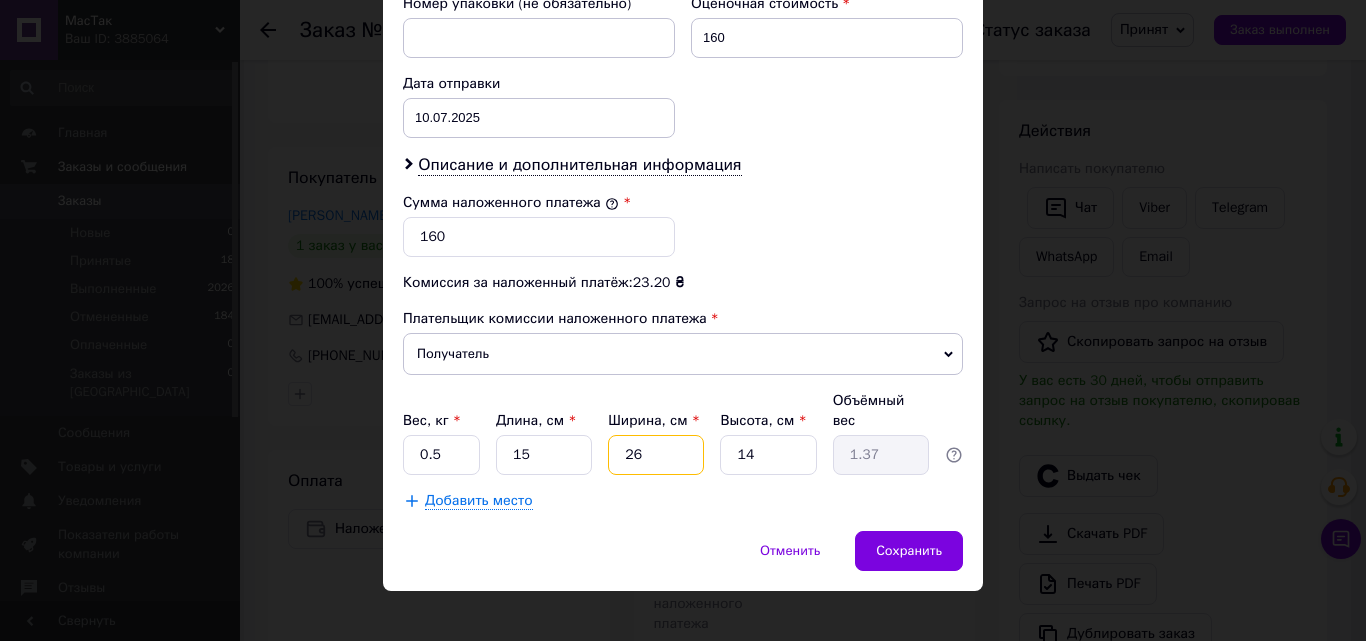 type on "2" 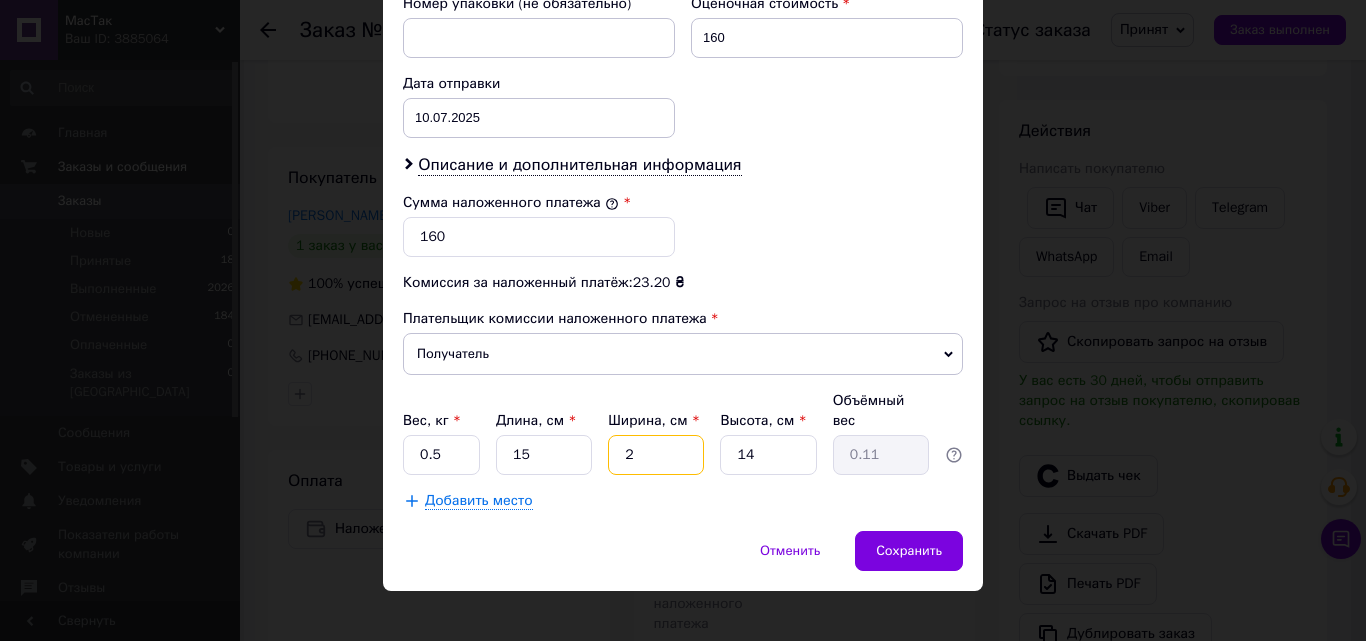 type 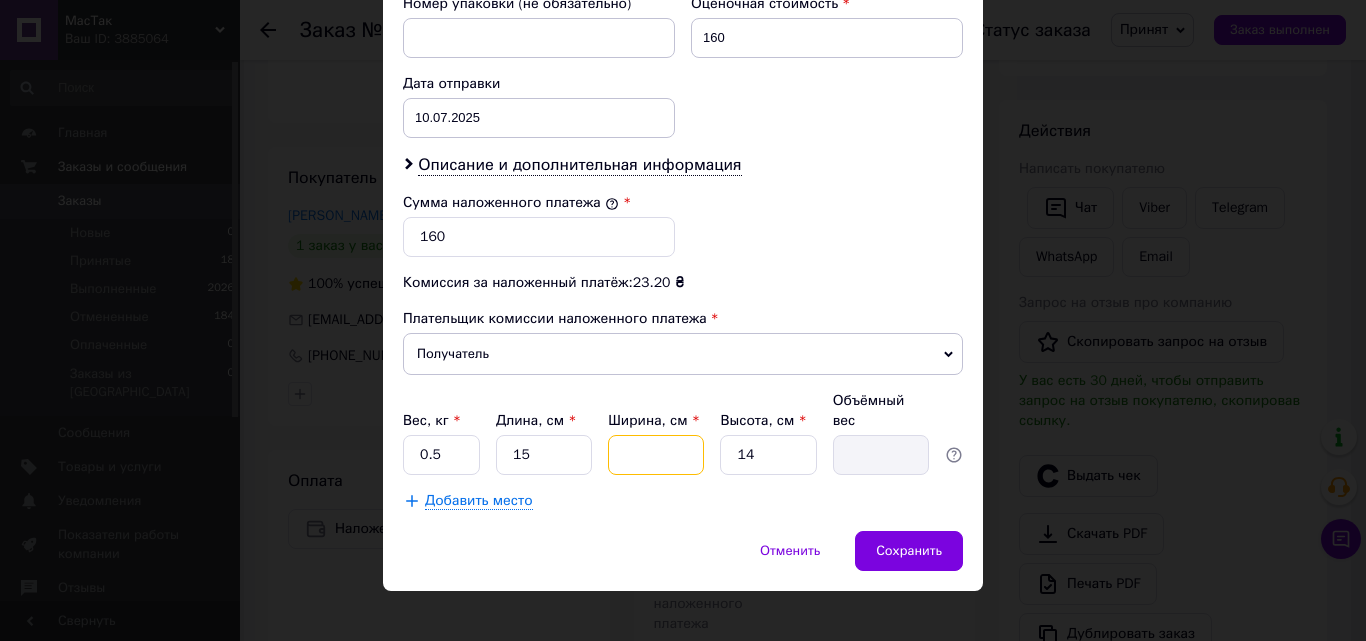 type on "1" 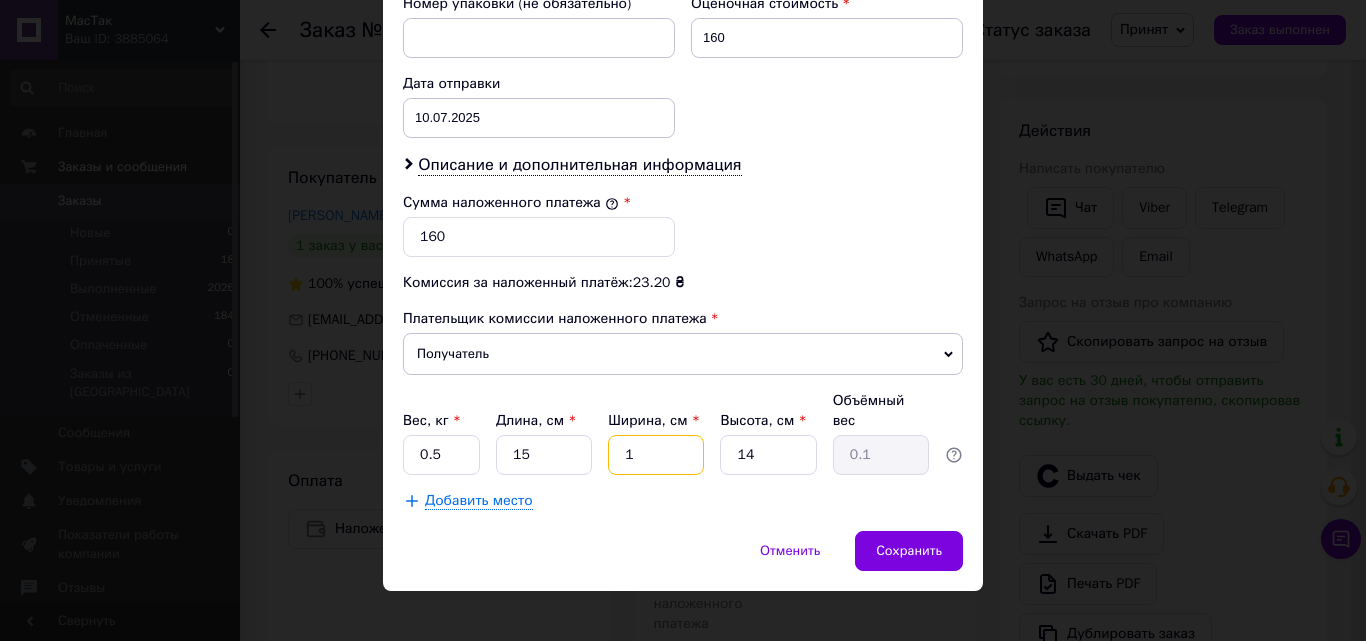 type on "15" 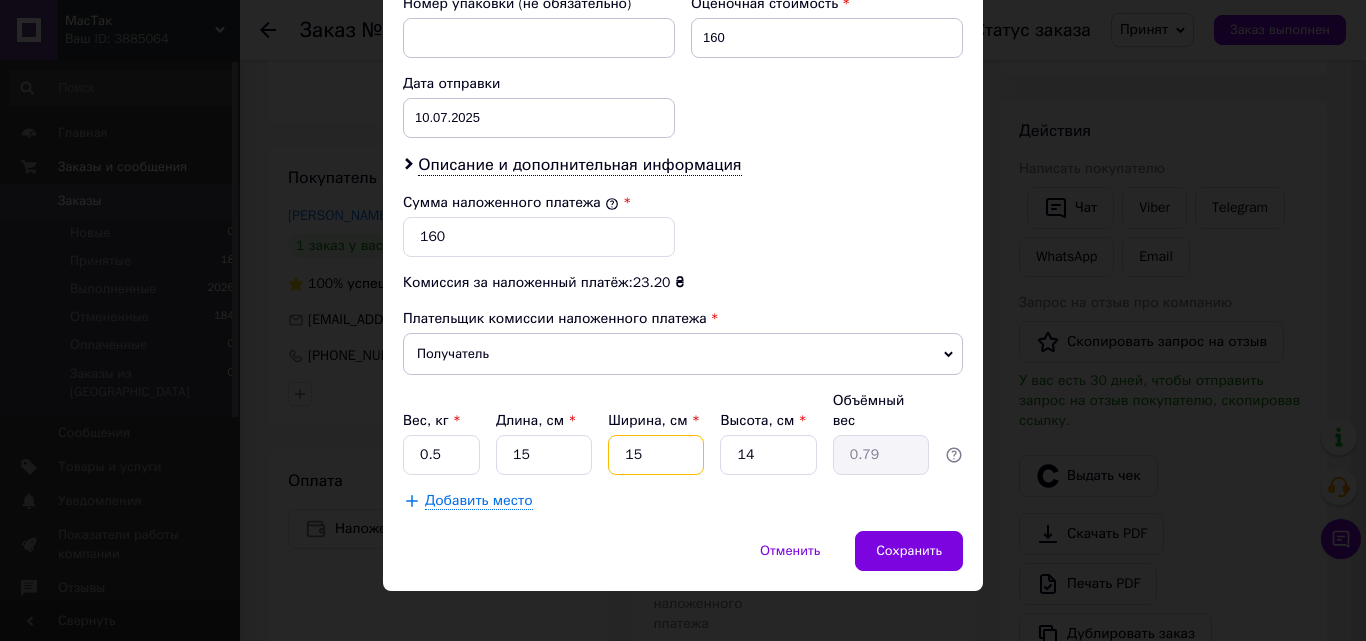 type on "15" 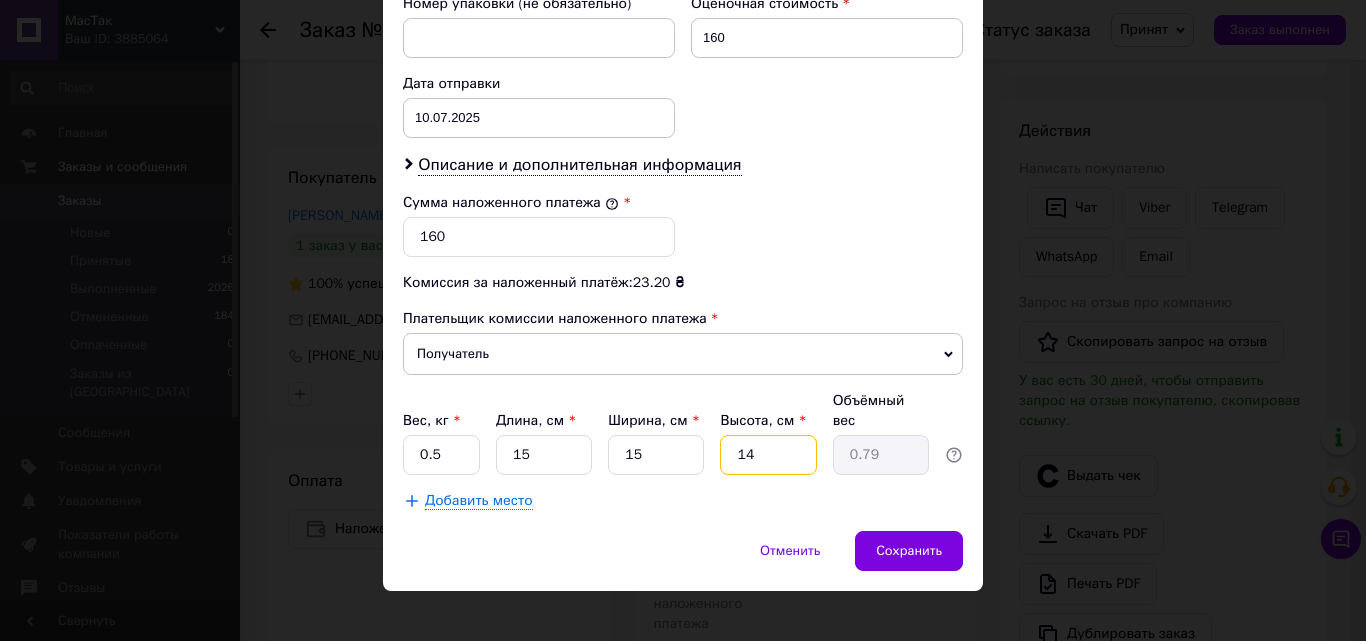 click on "14" at bounding box center (768, 455) 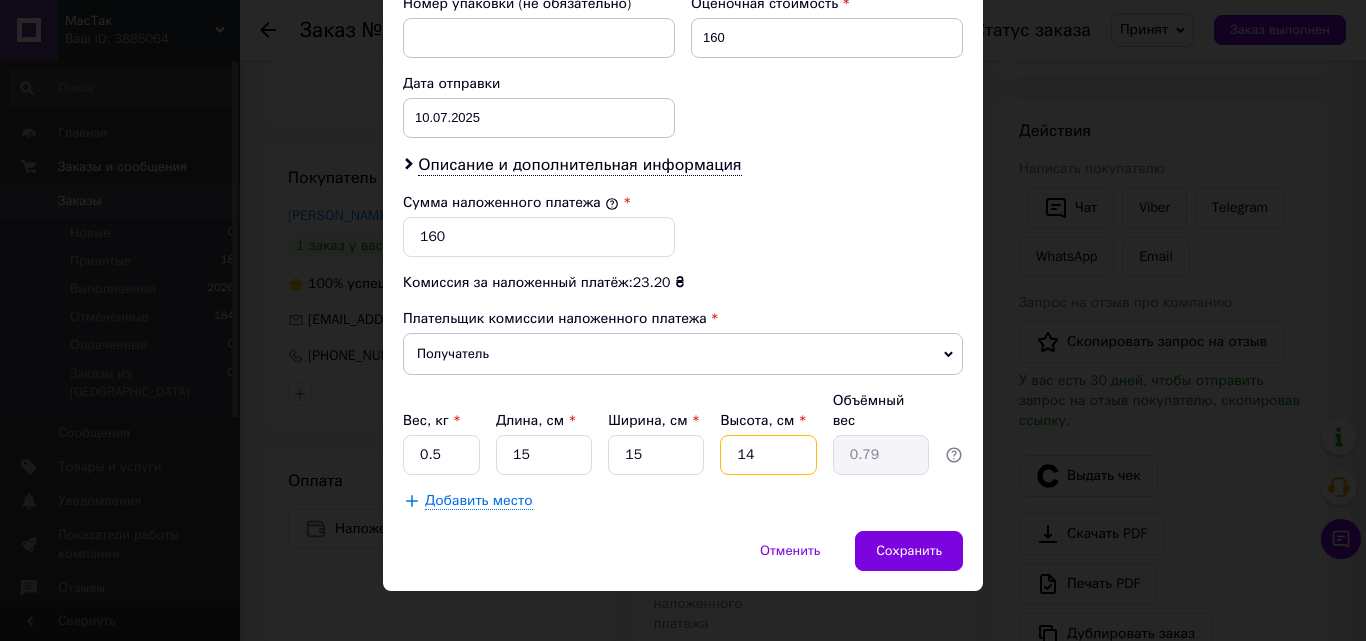 type on "1" 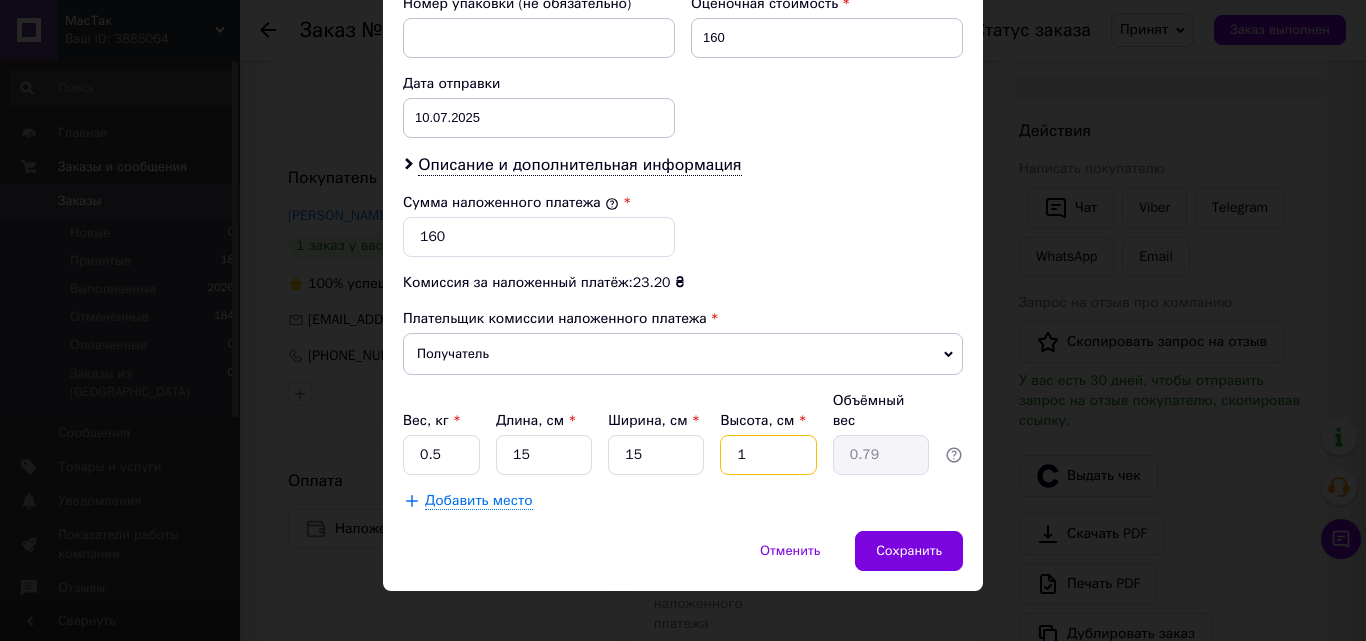 type on "0.1" 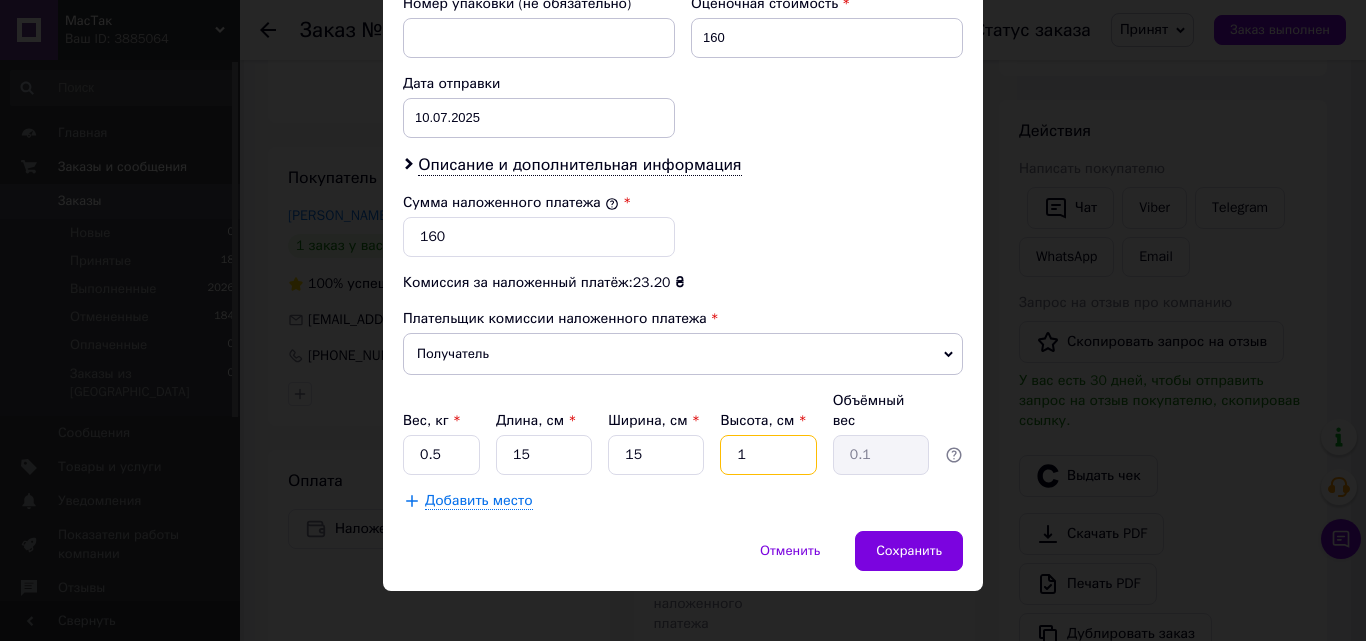 type 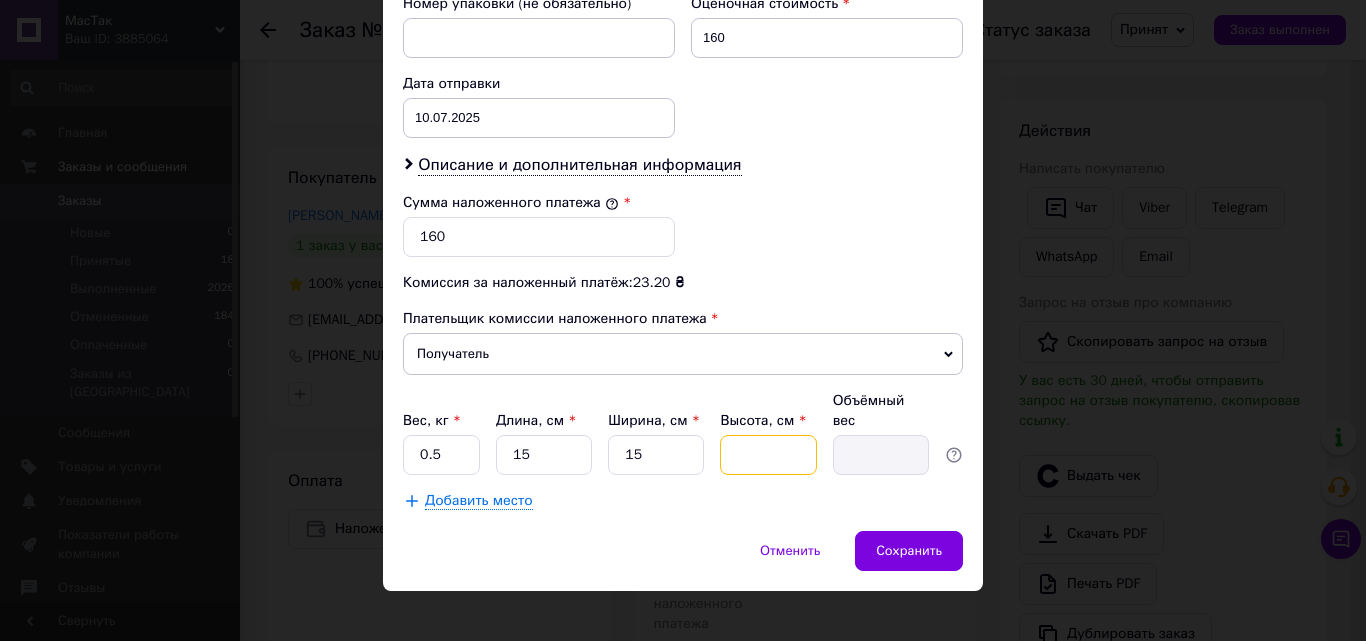 type on "5" 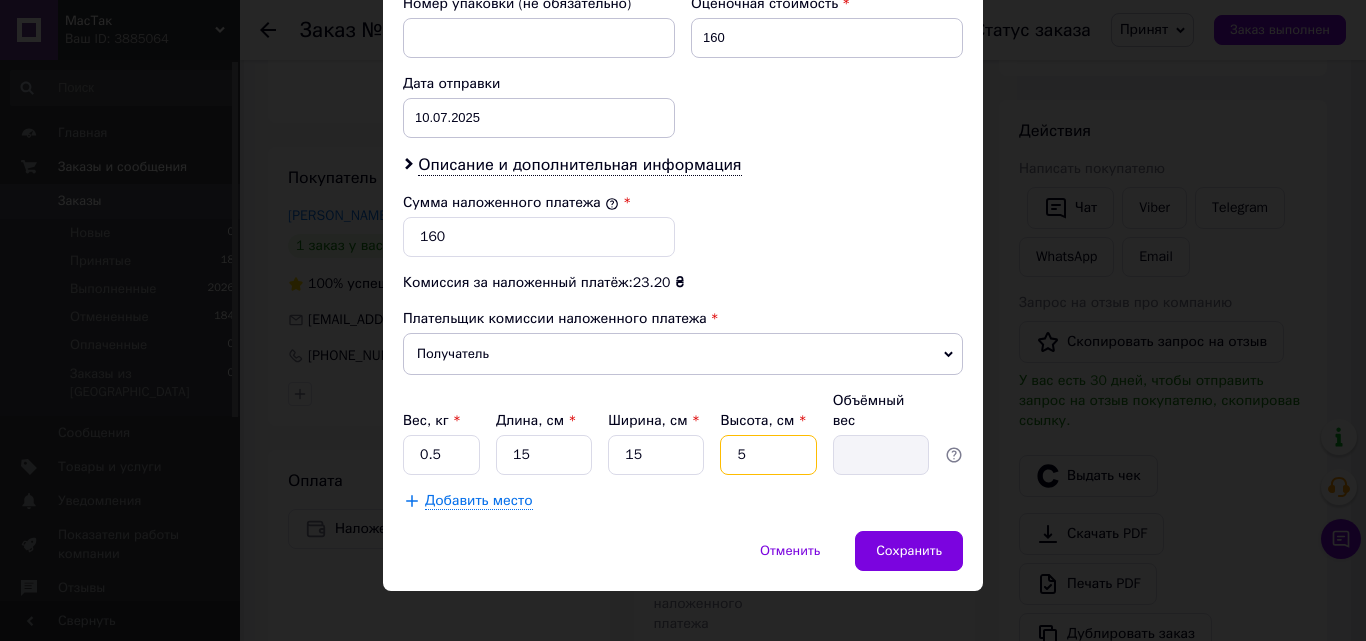 type on "0.28" 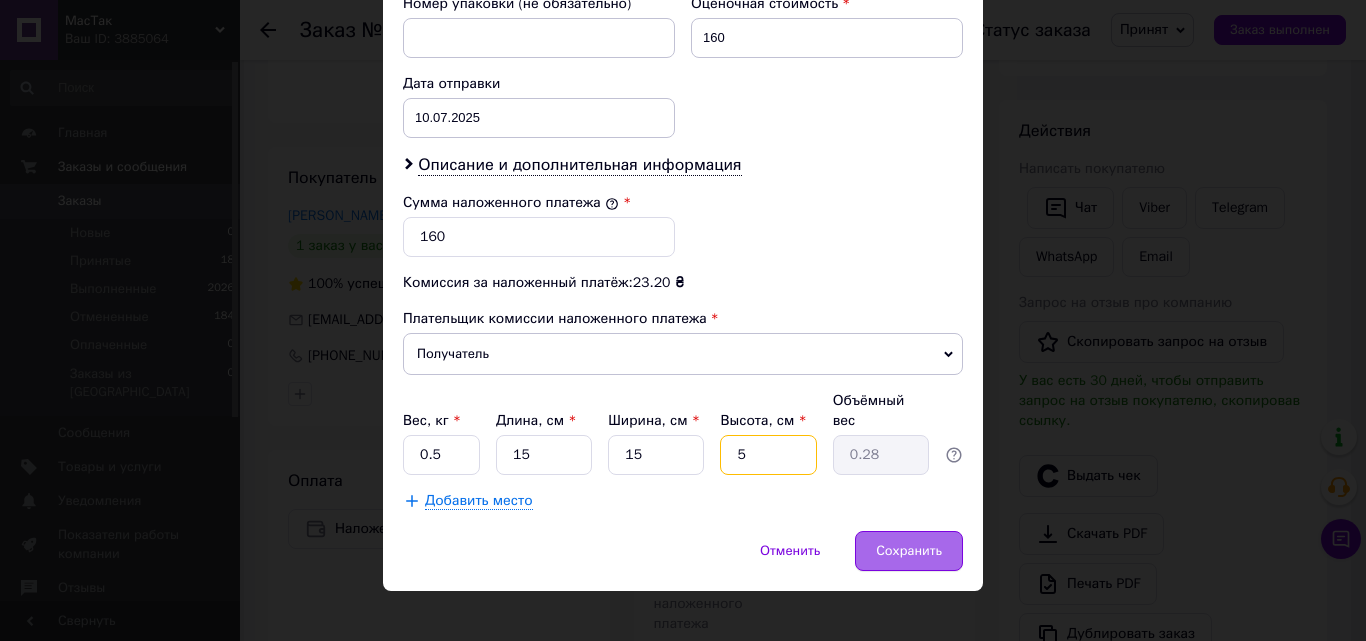 type on "5" 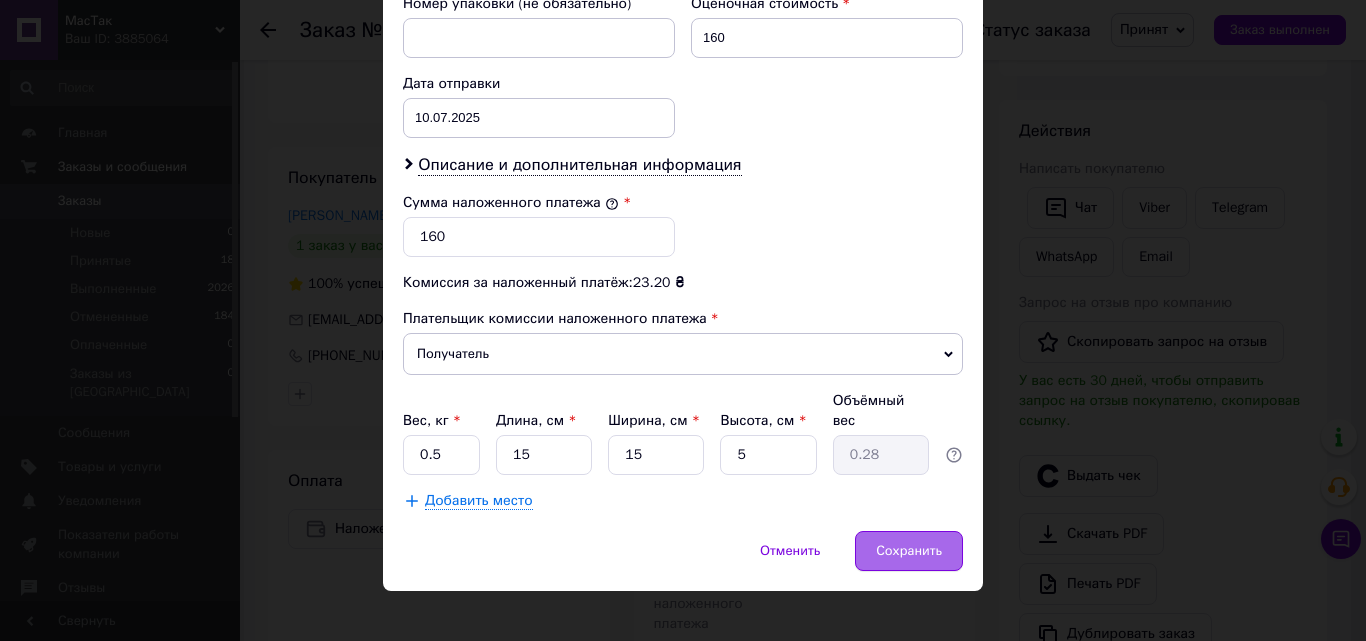 click on "Сохранить" at bounding box center (909, 551) 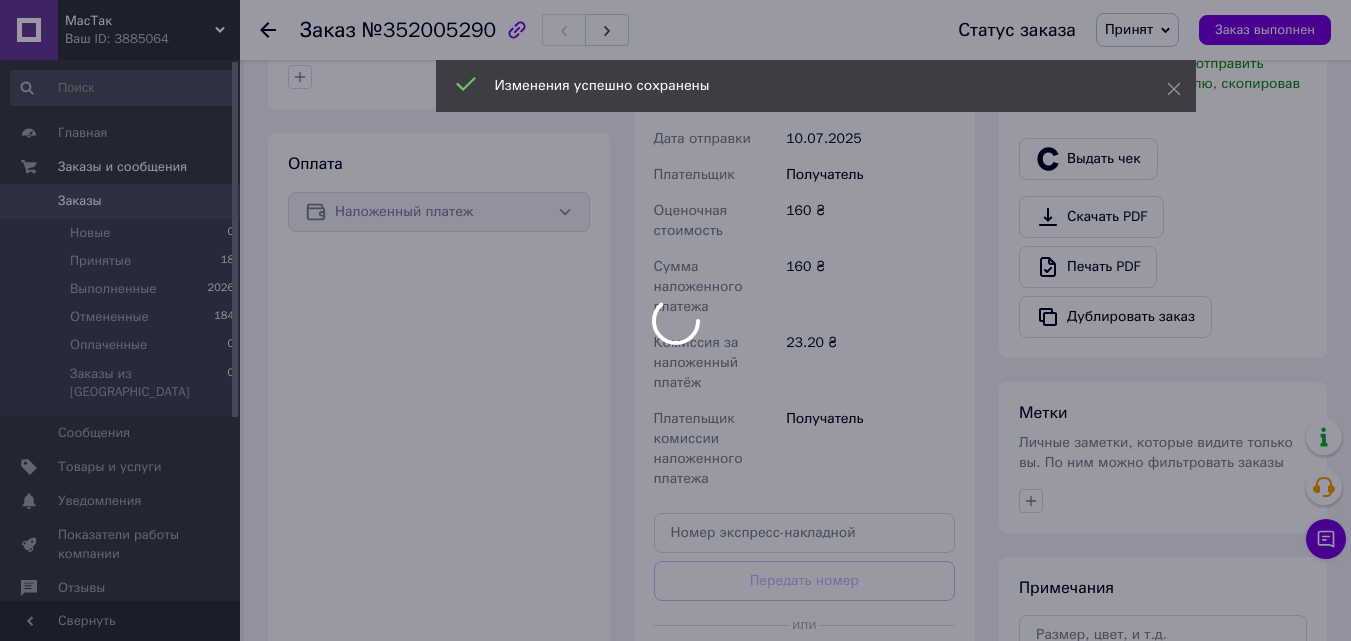 scroll, scrollTop: 700, scrollLeft: 0, axis: vertical 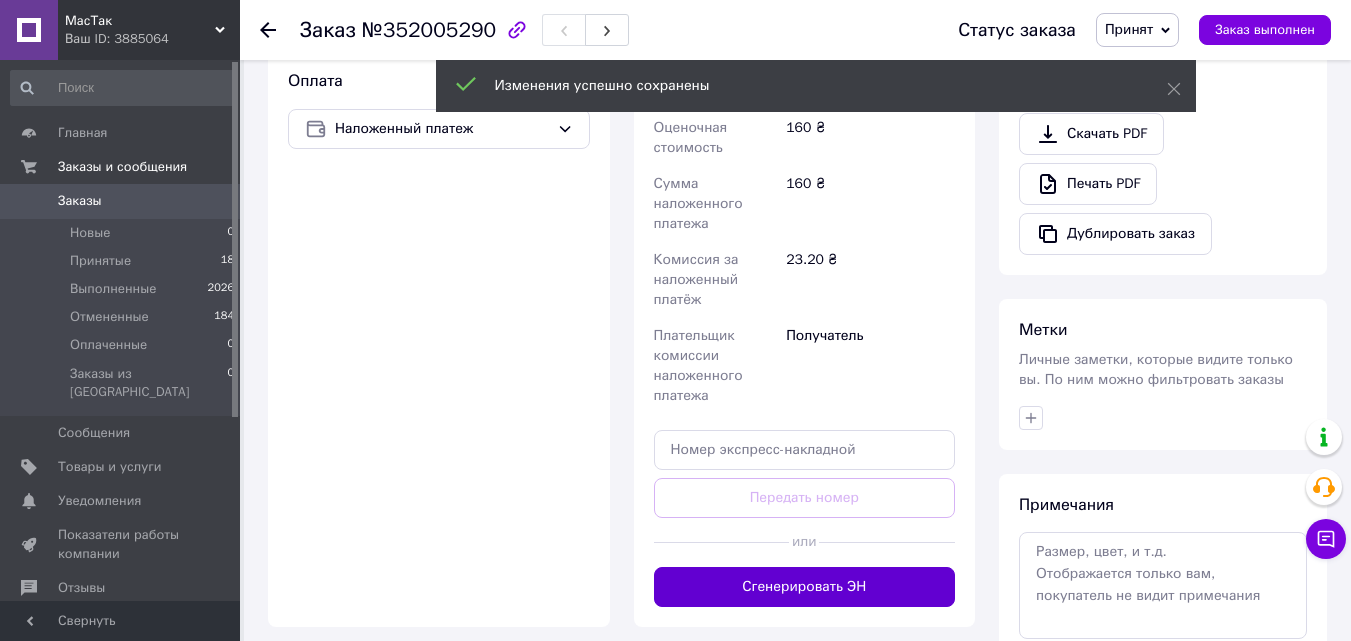 click on "Сгенерировать ЭН" at bounding box center (805, 587) 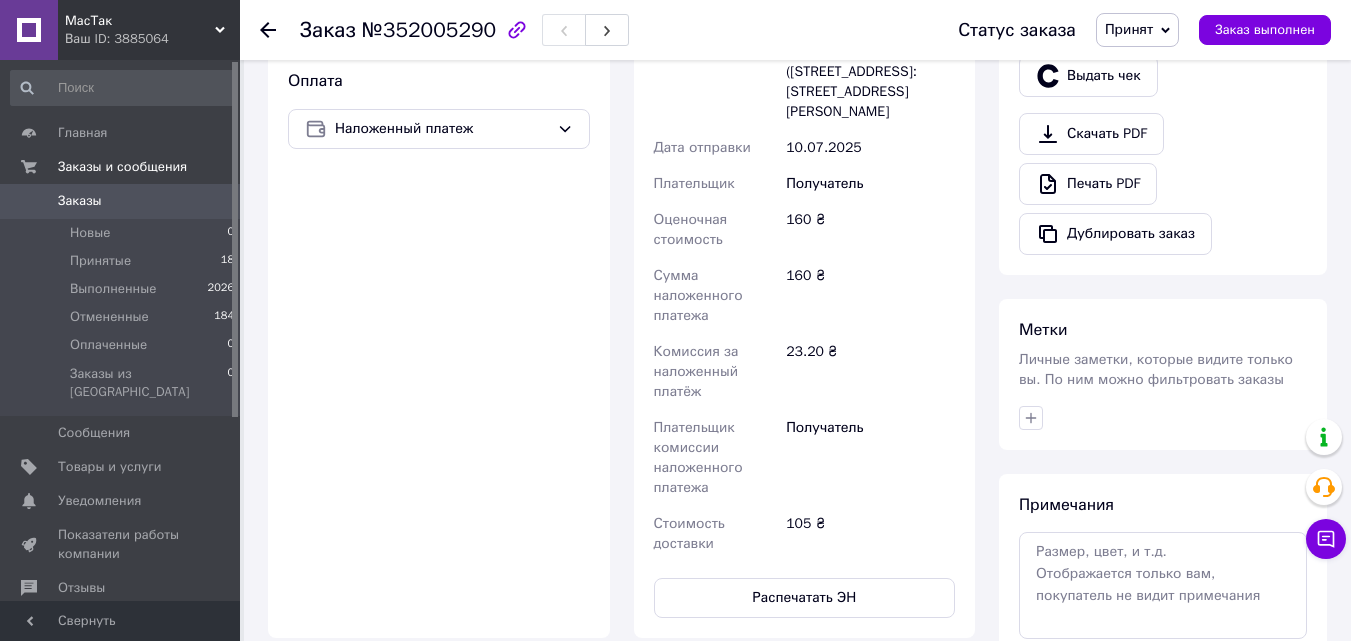 click 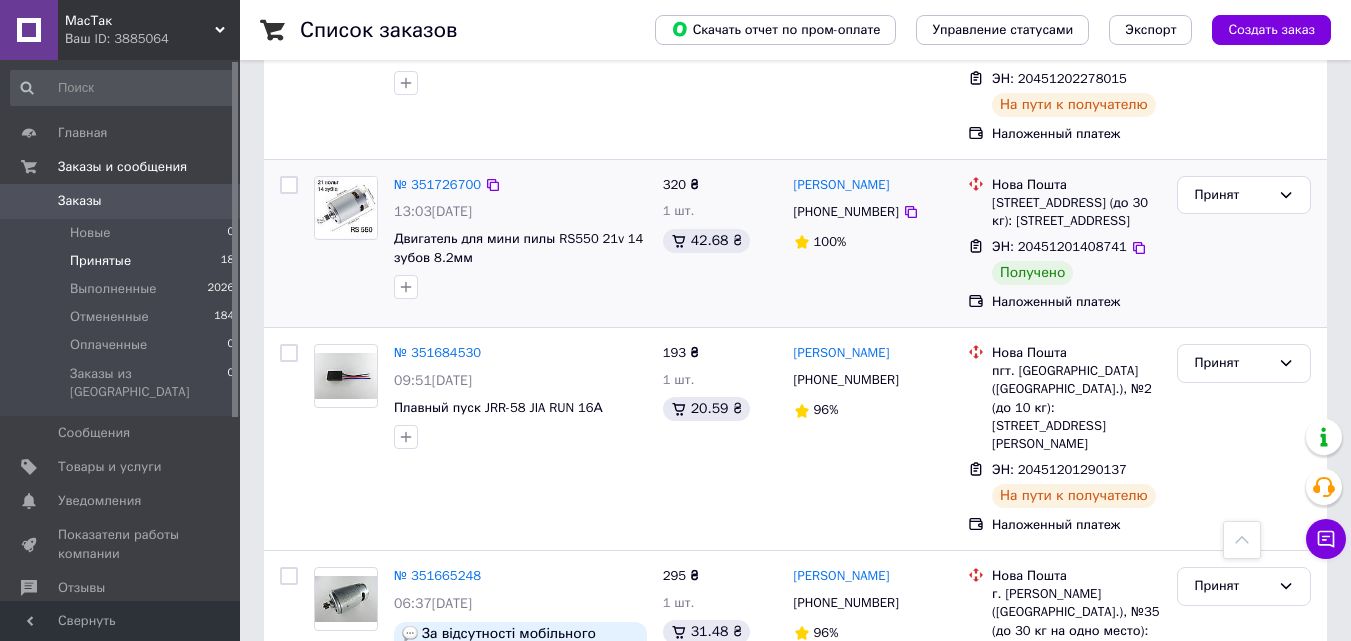 scroll, scrollTop: 1800, scrollLeft: 0, axis: vertical 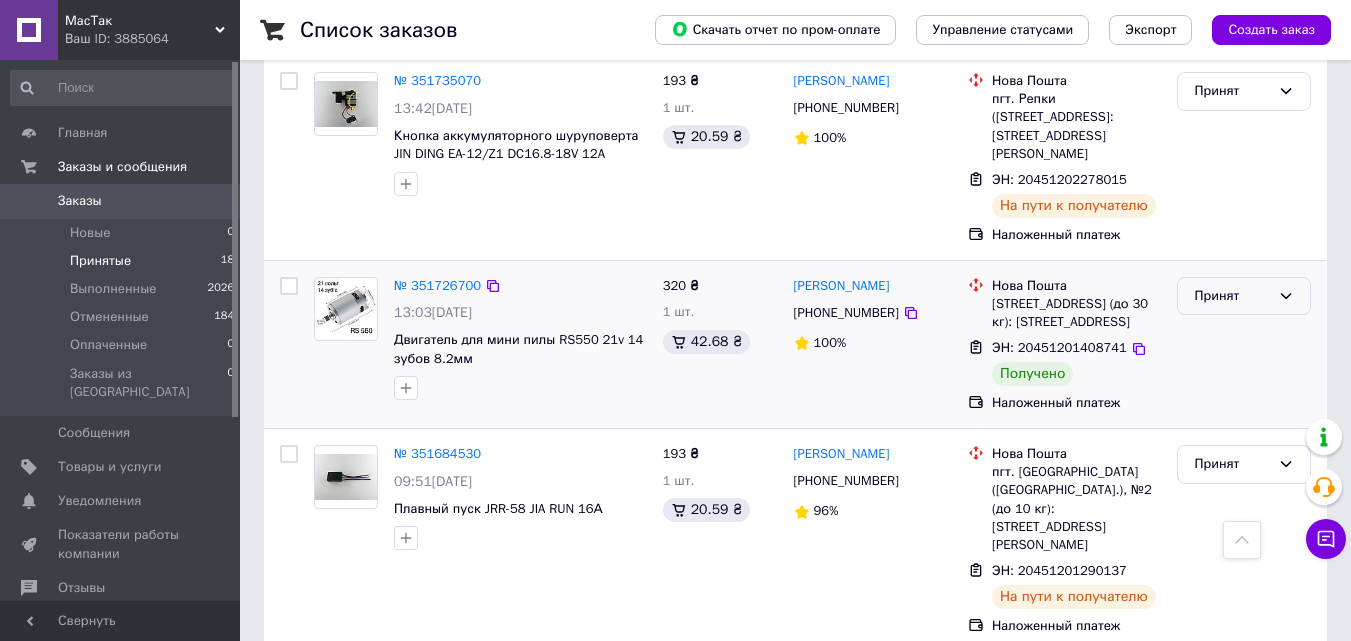 click 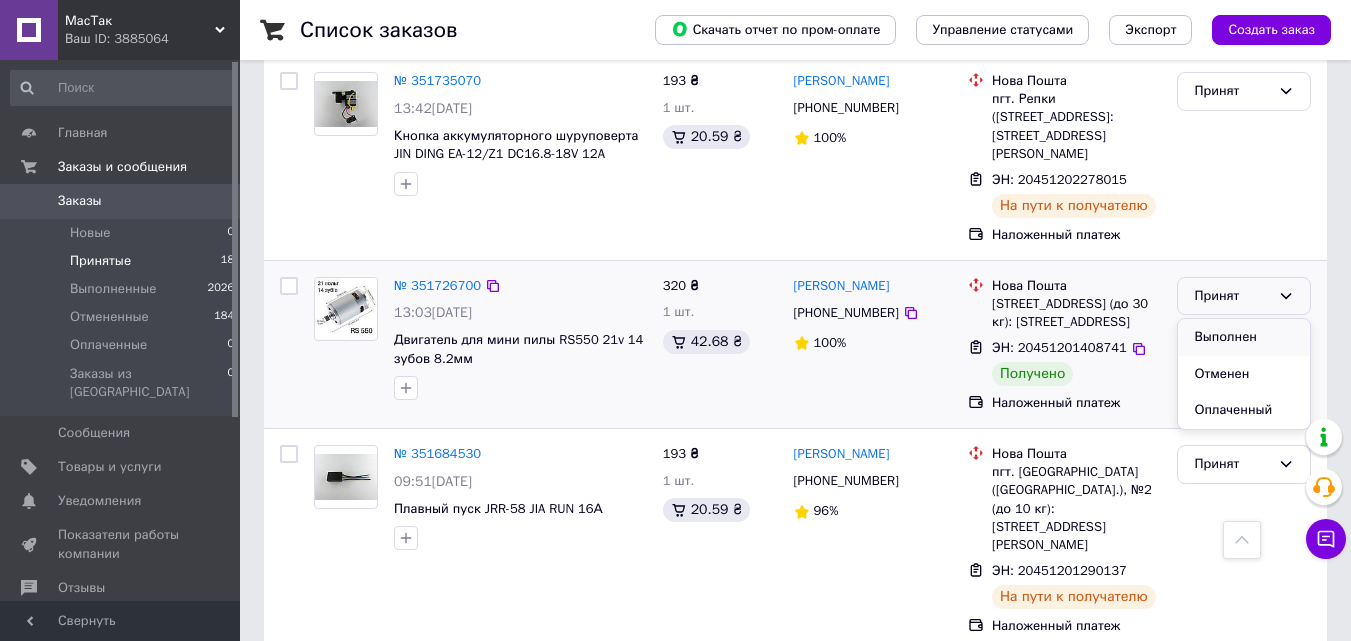 click on "Выполнен" at bounding box center [1244, 337] 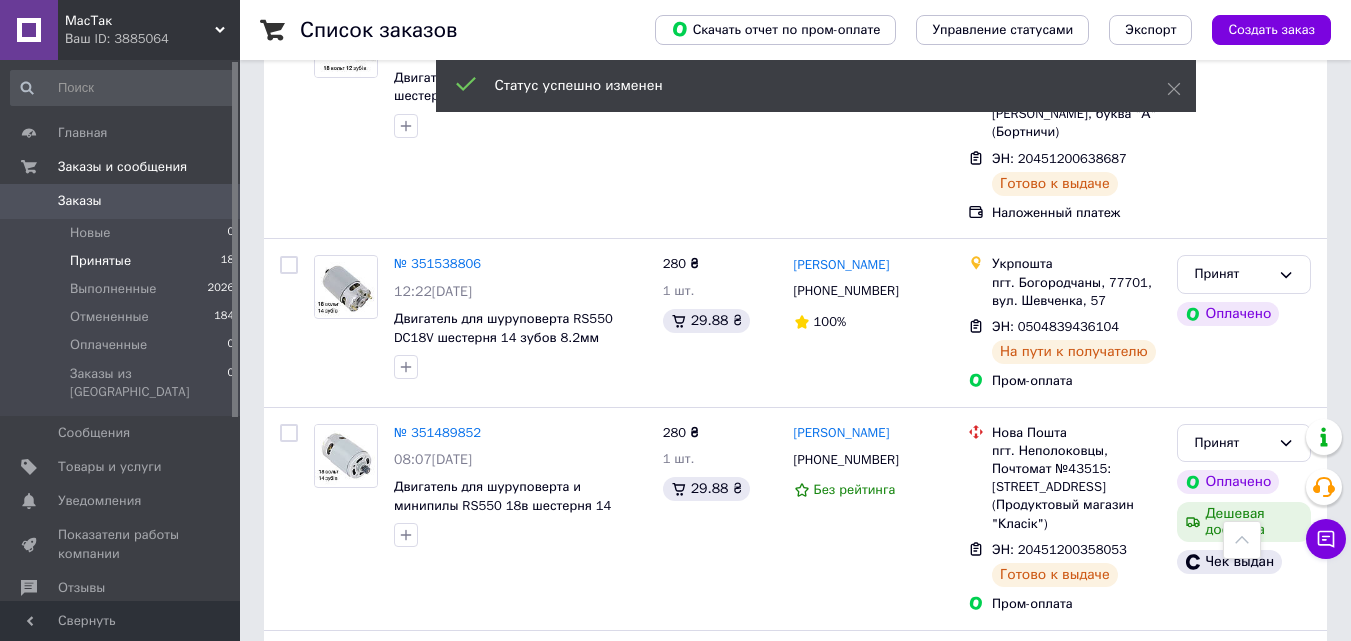 scroll, scrollTop: 3151, scrollLeft: 0, axis: vertical 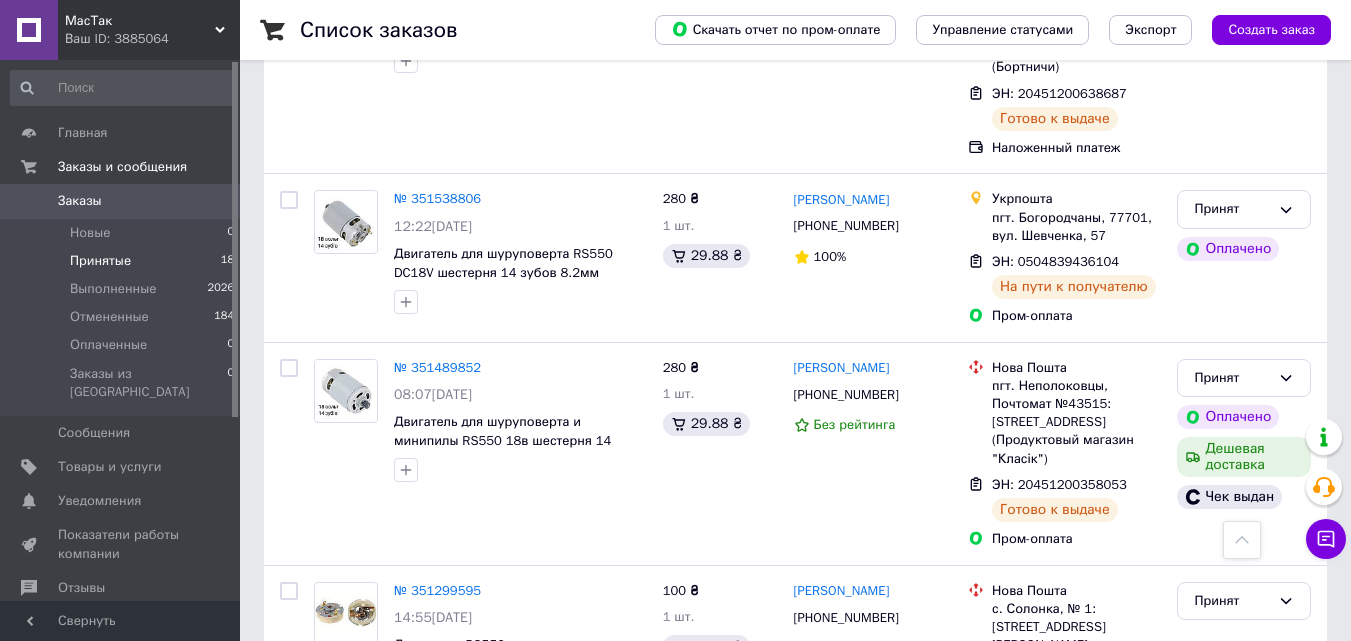 click on "Принятые" at bounding box center (100, 261) 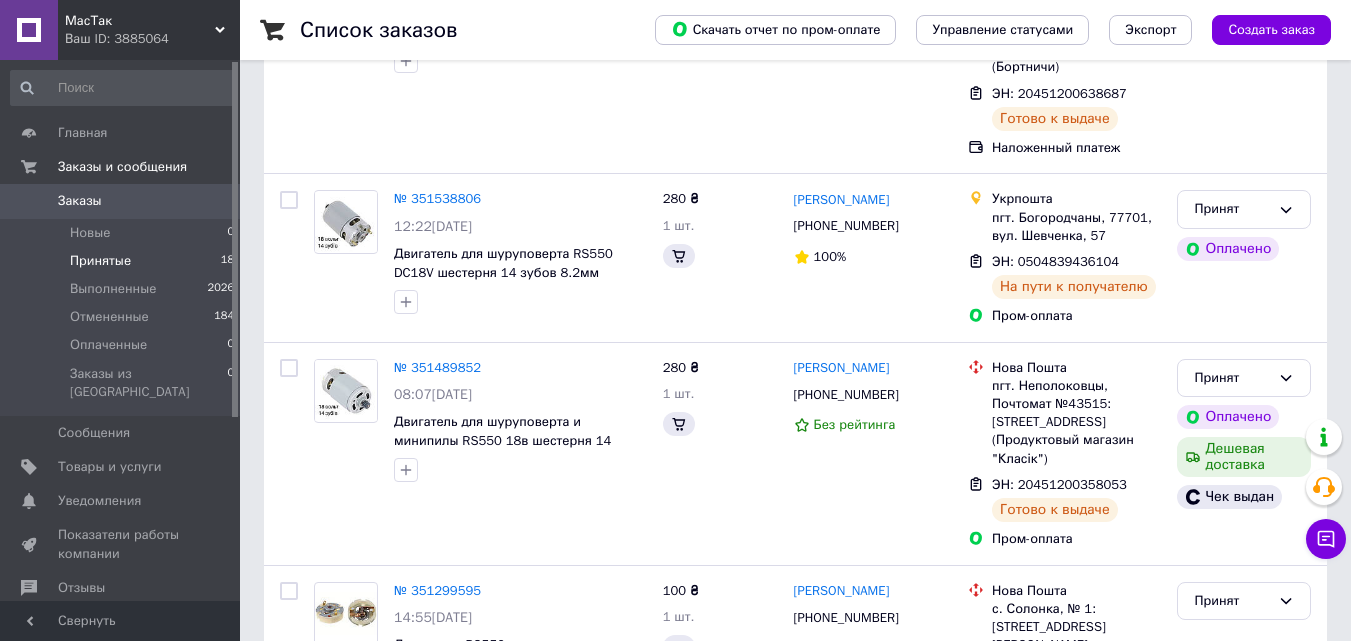 scroll, scrollTop: 0, scrollLeft: 0, axis: both 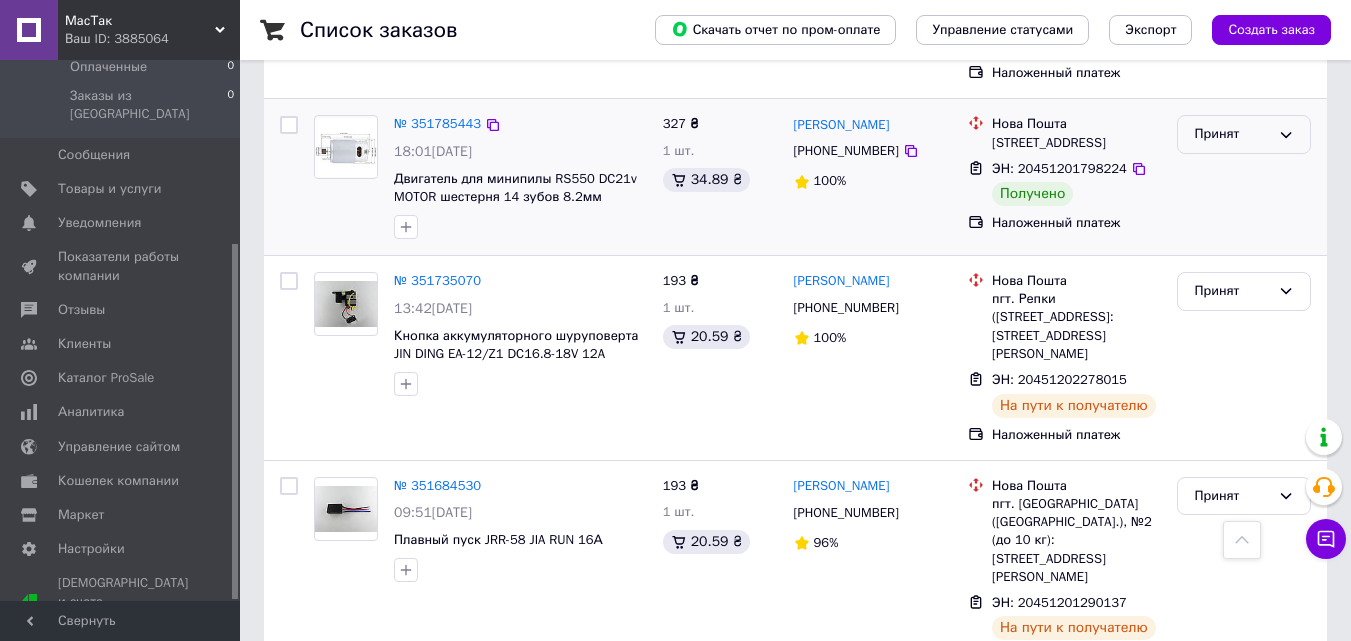 click 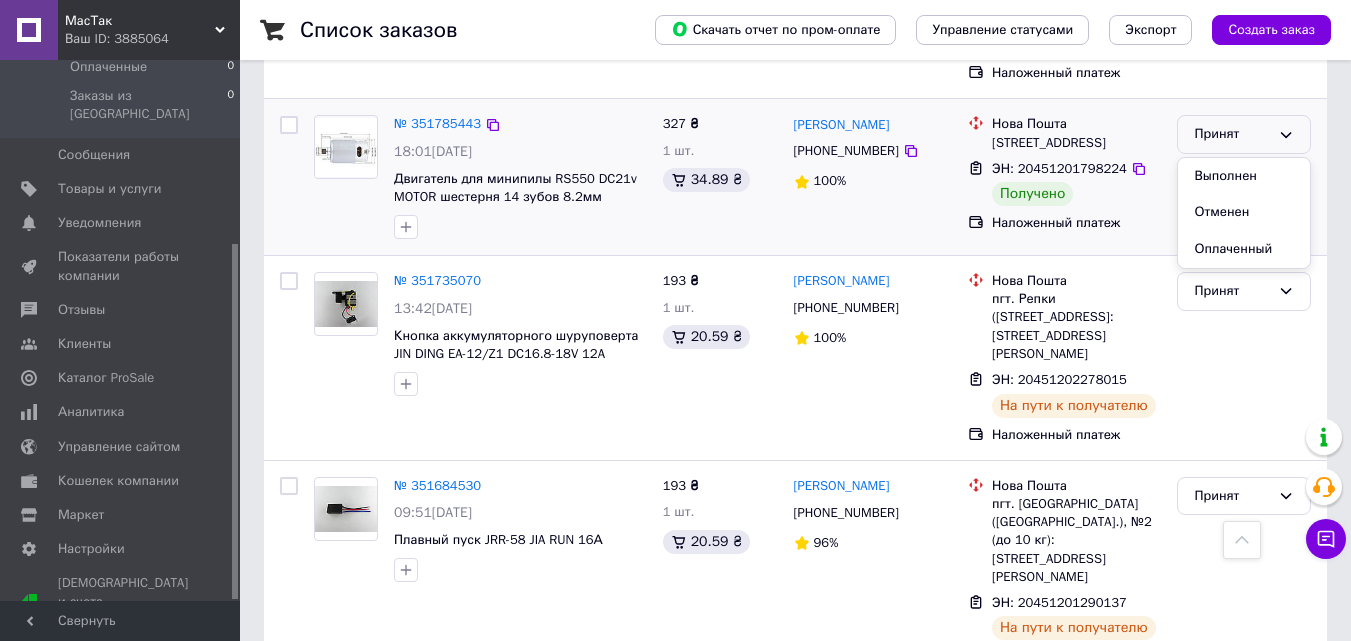 click on "Выполнен" at bounding box center [1244, 176] 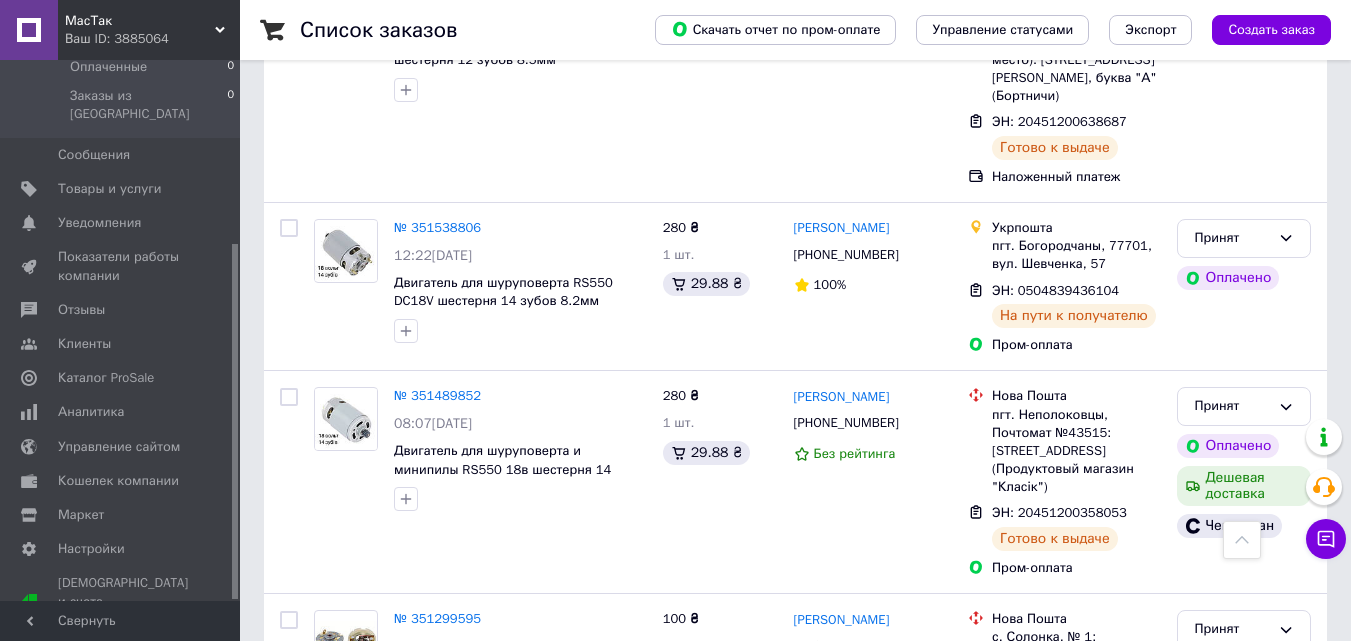 scroll, scrollTop: 2965, scrollLeft: 0, axis: vertical 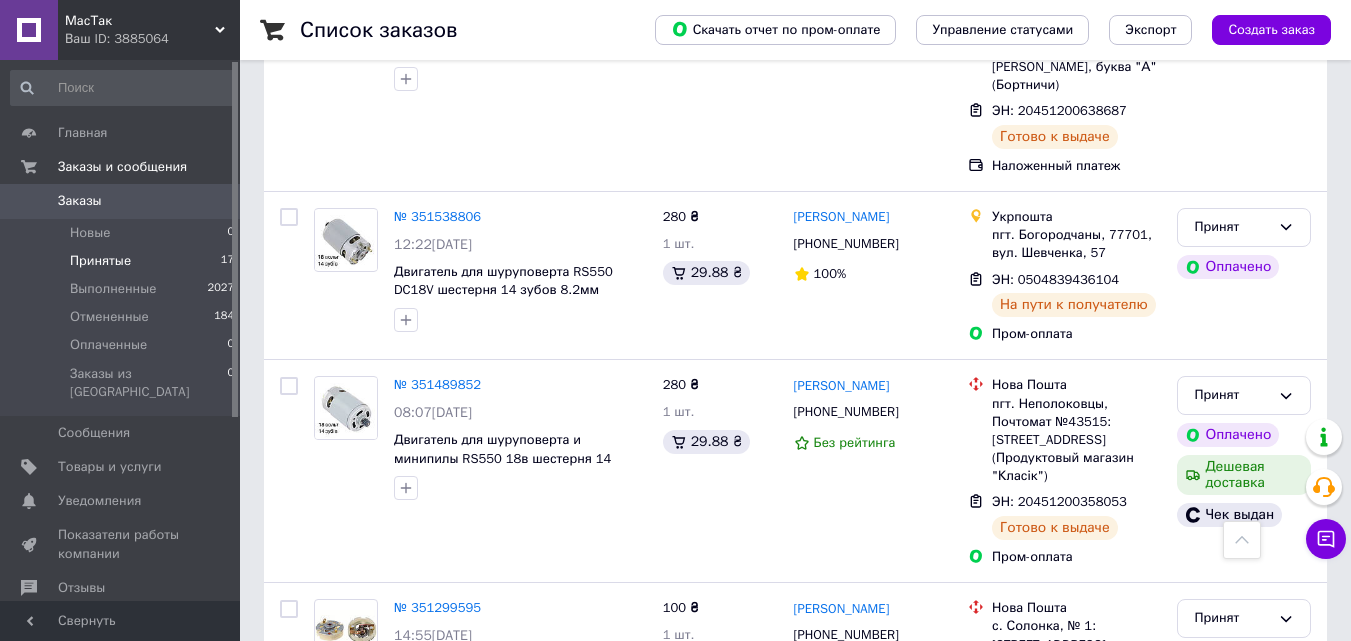 click on "Принятые" at bounding box center [100, 261] 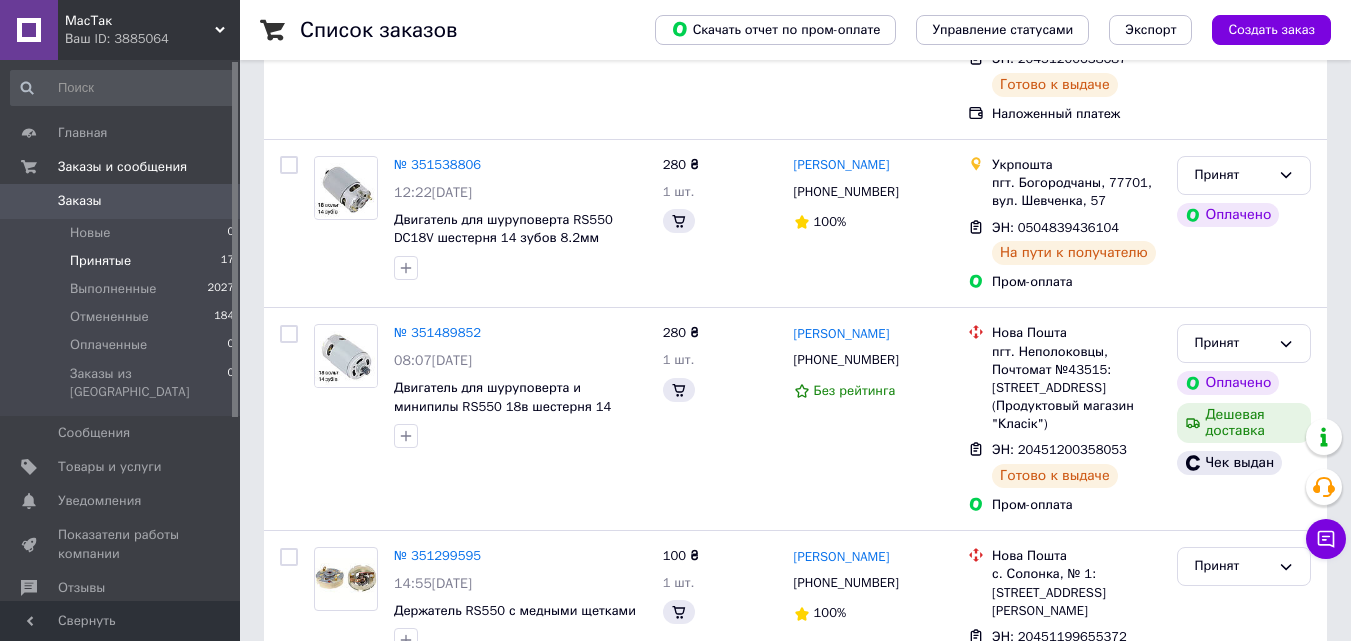 scroll, scrollTop: 0, scrollLeft: 0, axis: both 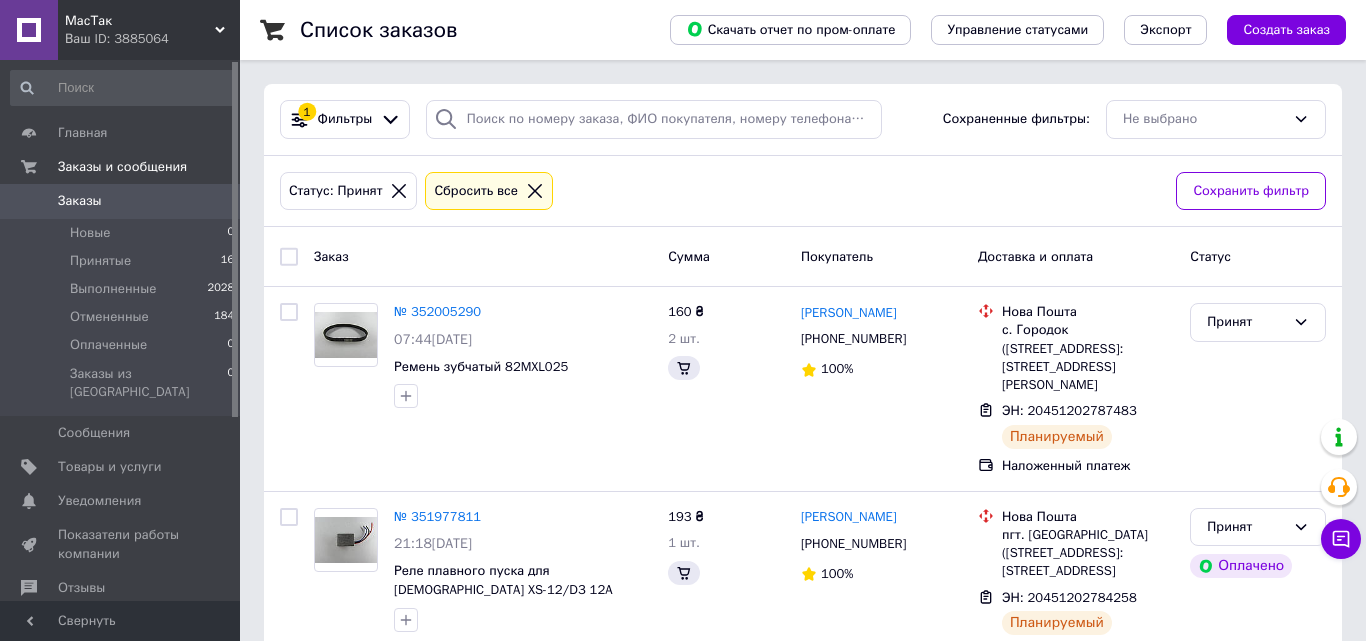 click on "Ваш ID: 3885064" at bounding box center (152, 39) 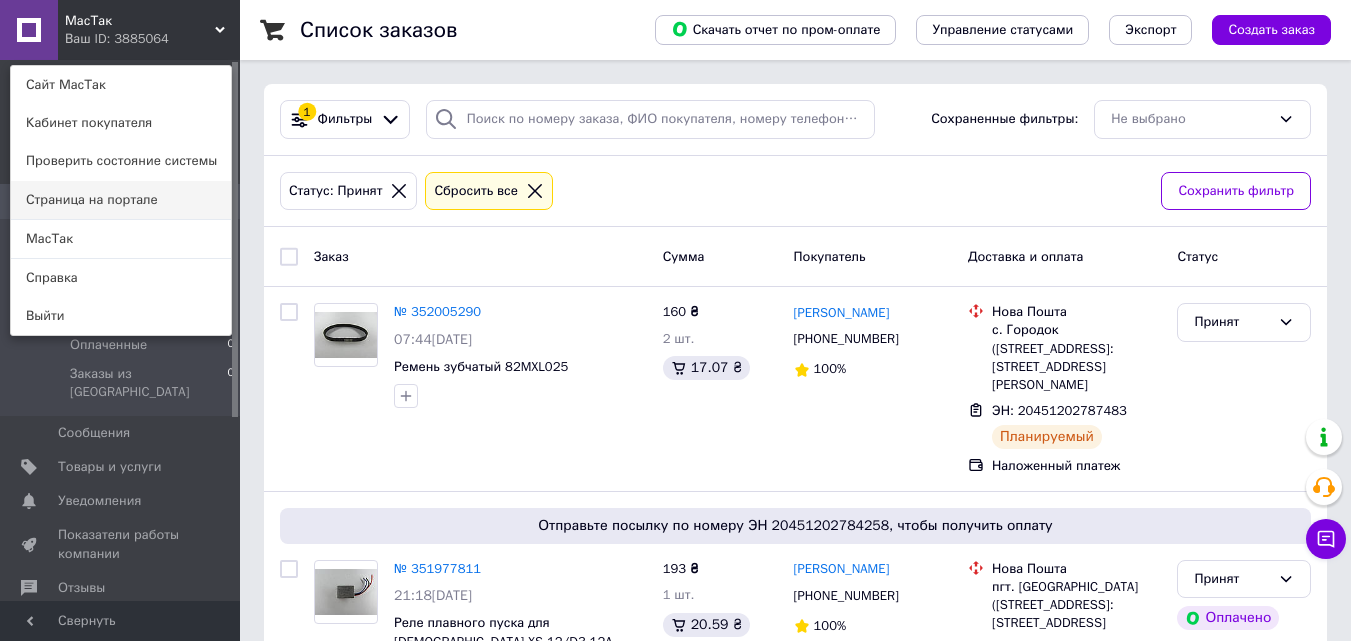 click on "Страница на портале" at bounding box center (121, 200) 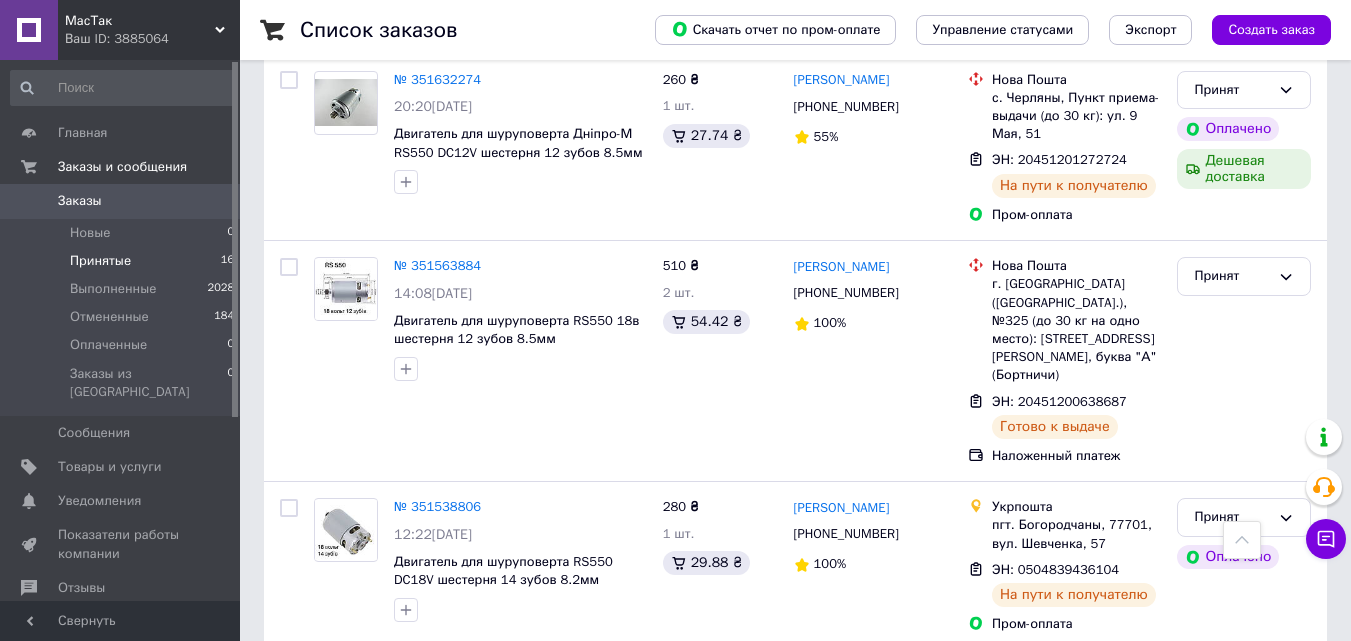 scroll, scrollTop: 2600, scrollLeft: 0, axis: vertical 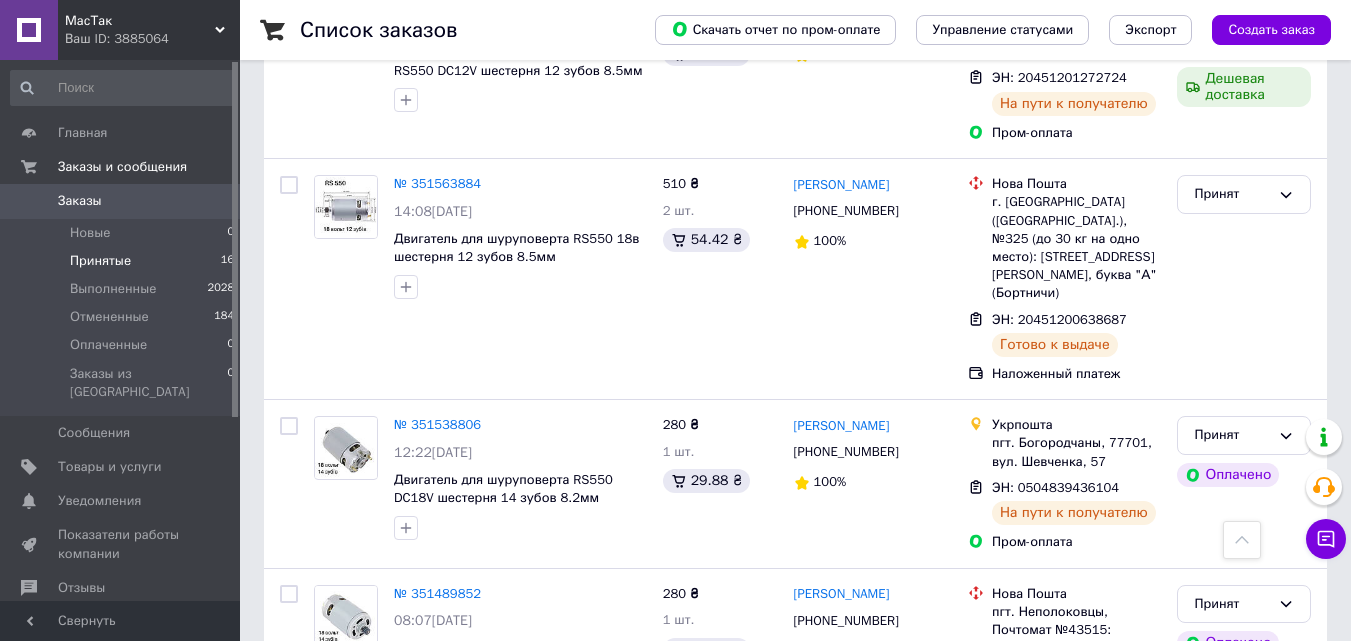 click on "Принятые" at bounding box center [100, 261] 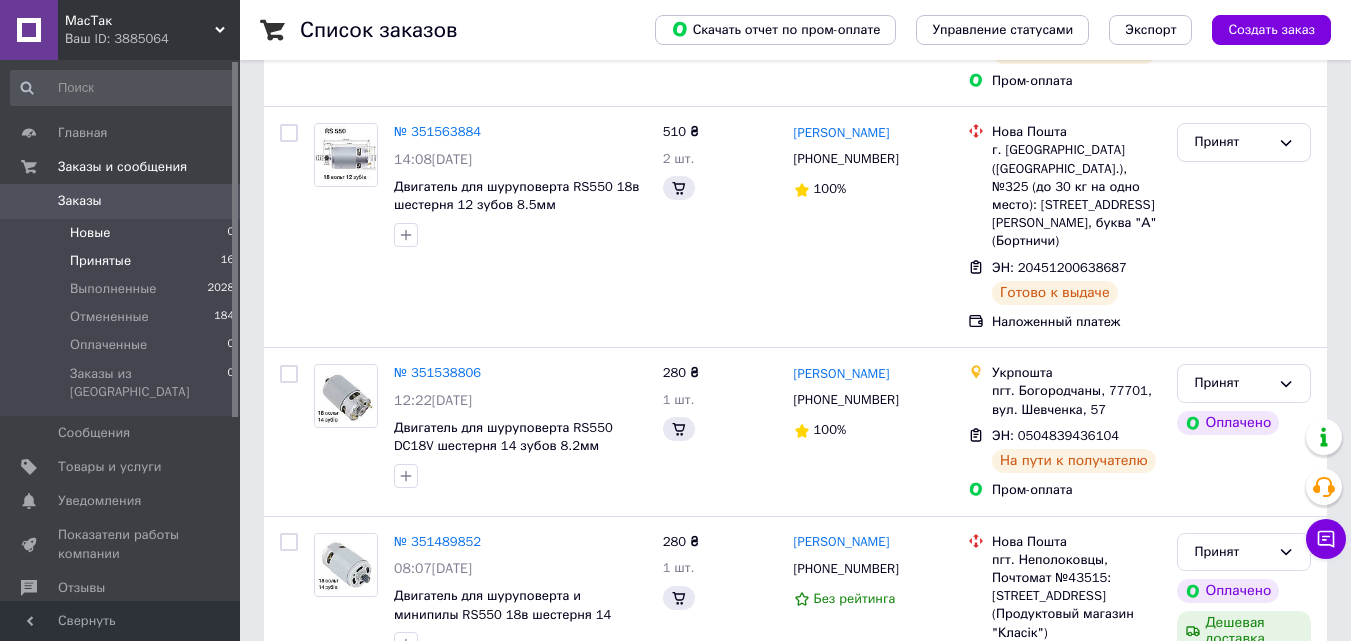 scroll, scrollTop: 0, scrollLeft: 0, axis: both 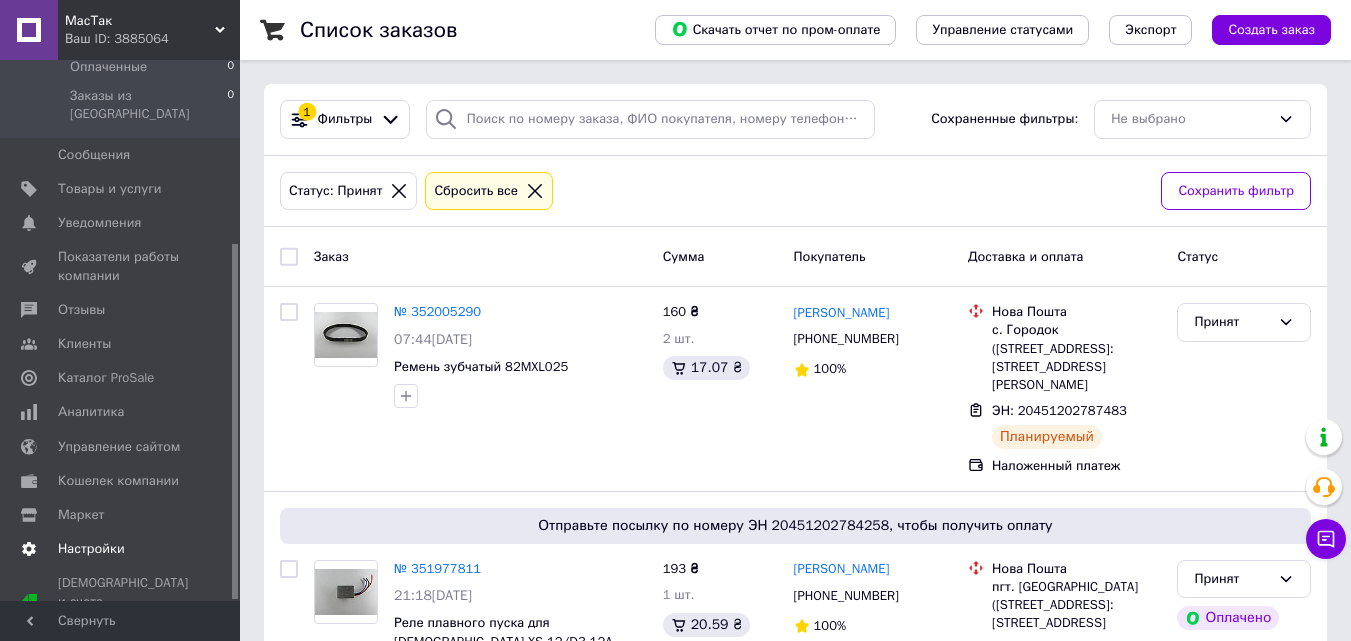 click on "Настройки" at bounding box center (91, 549) 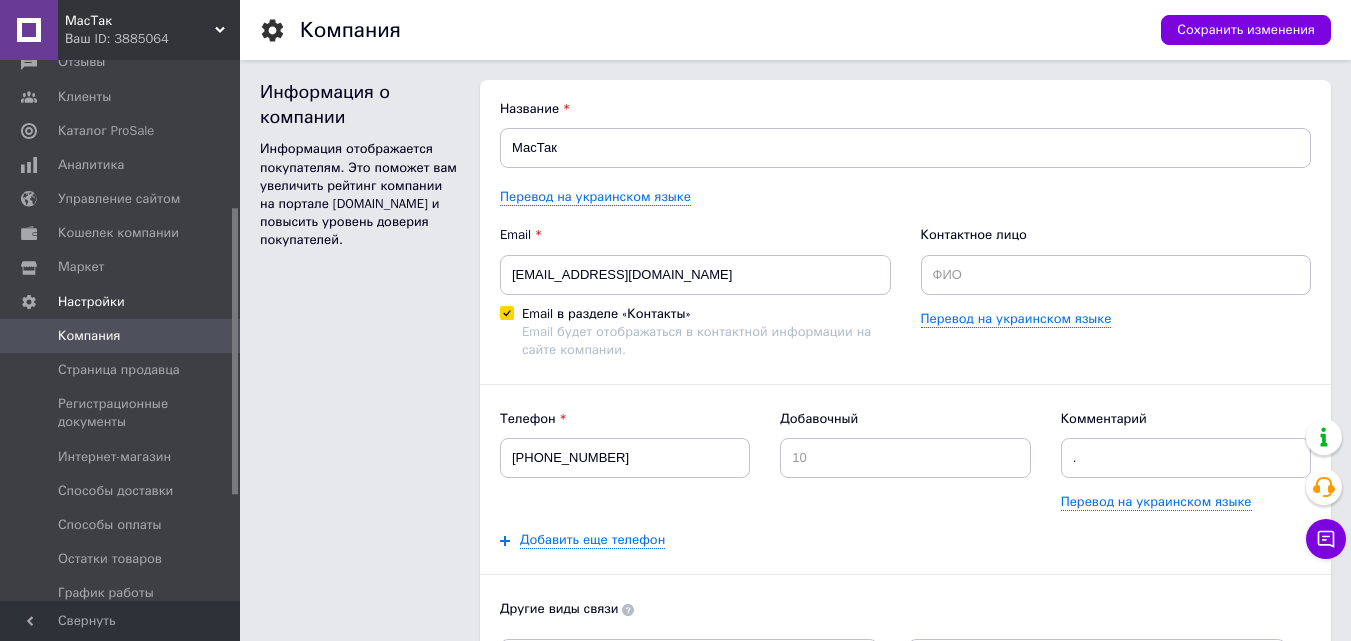 scroll, scrollTop: 0, scrollLeft: 0, axis: both 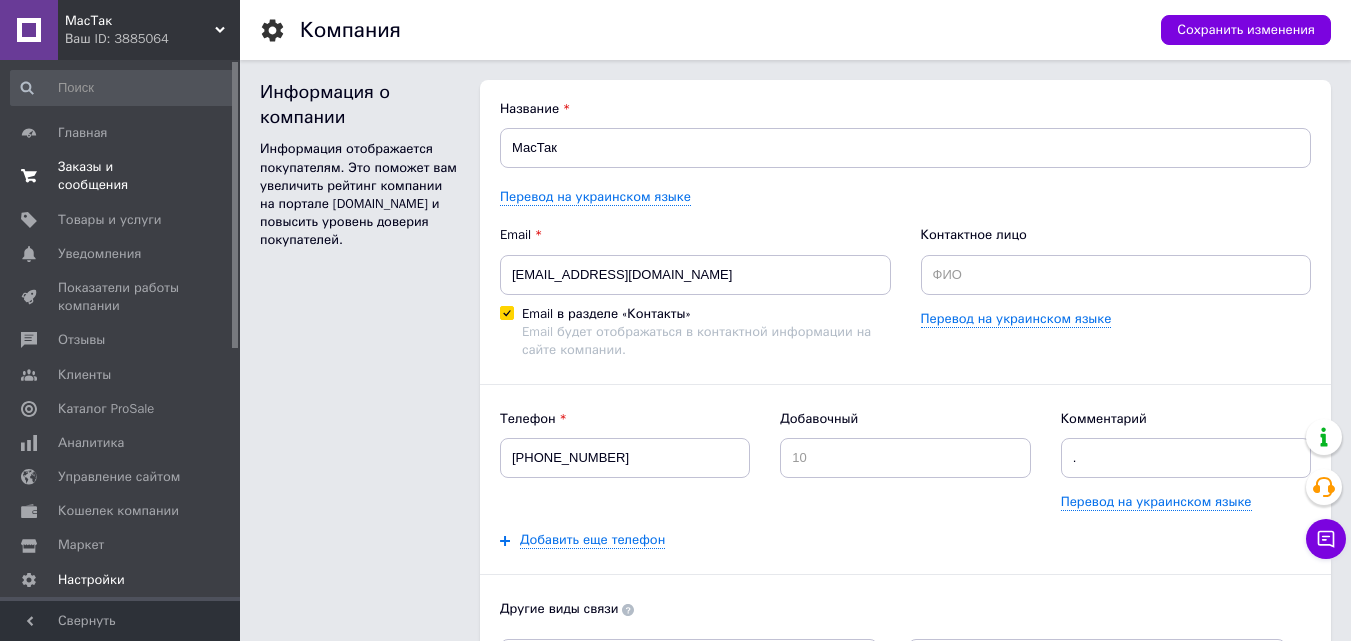 click on "Заказы и сообщения" at bounding box center (121, 176) 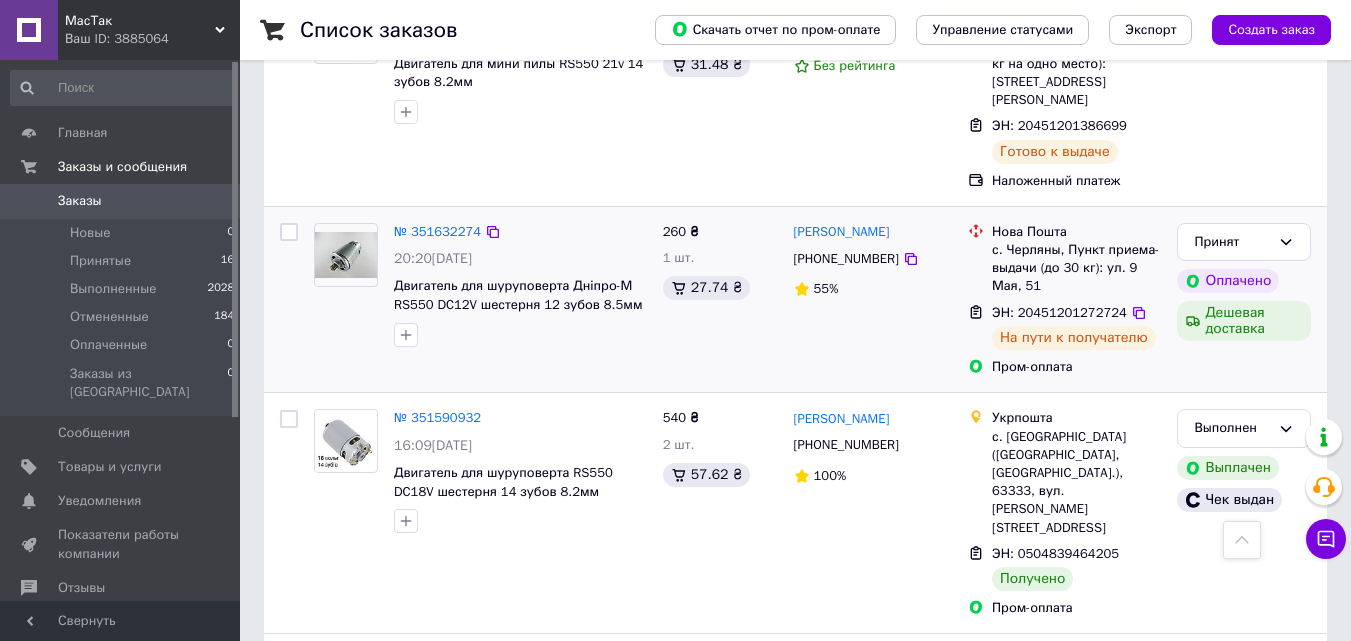 scroll, scrollTop: 3400, scrollLeft: 0, axis: vertical 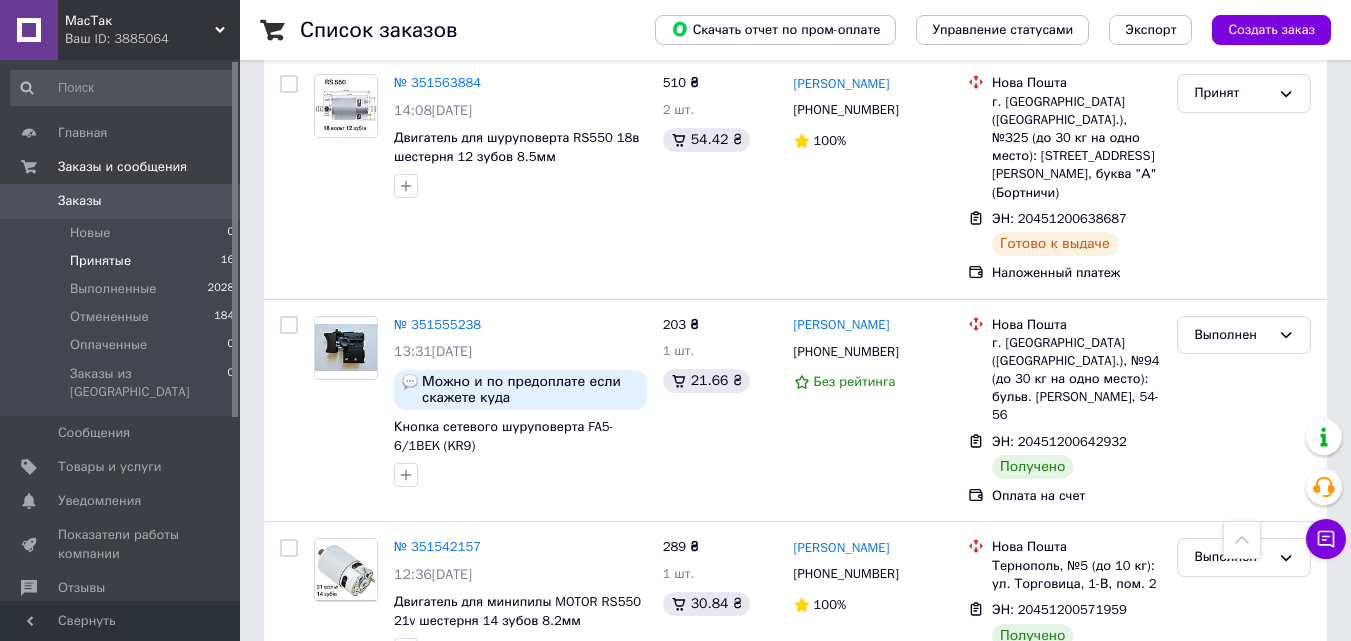 click on "Принятые" at bounding box center (100, 261) 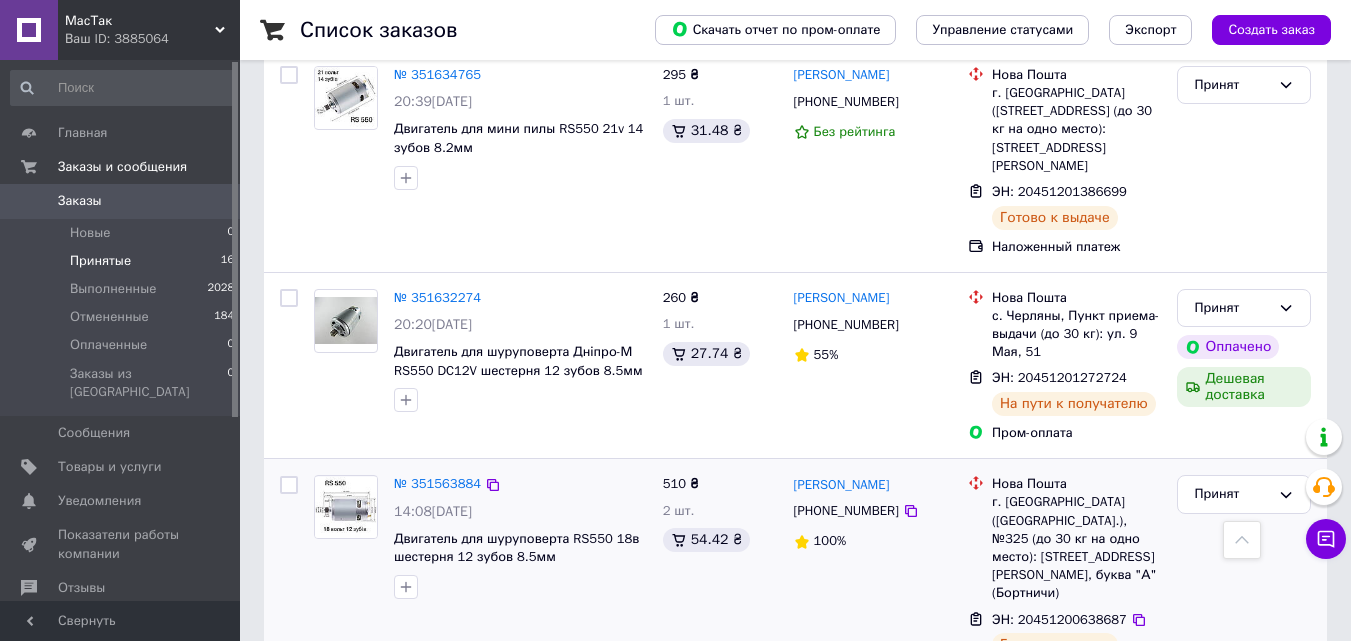 scroll, scrollTop: 2796, scrollLeft: 0, axis: vertical 